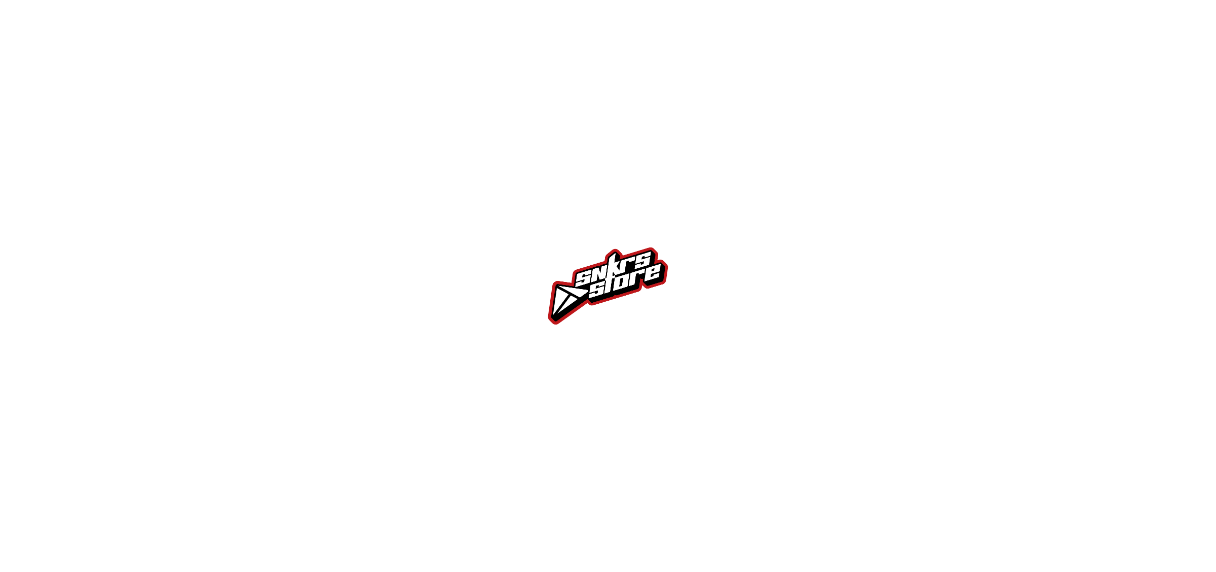 scroll, scrollTop: 0, scrollLeft: 0, axis: both 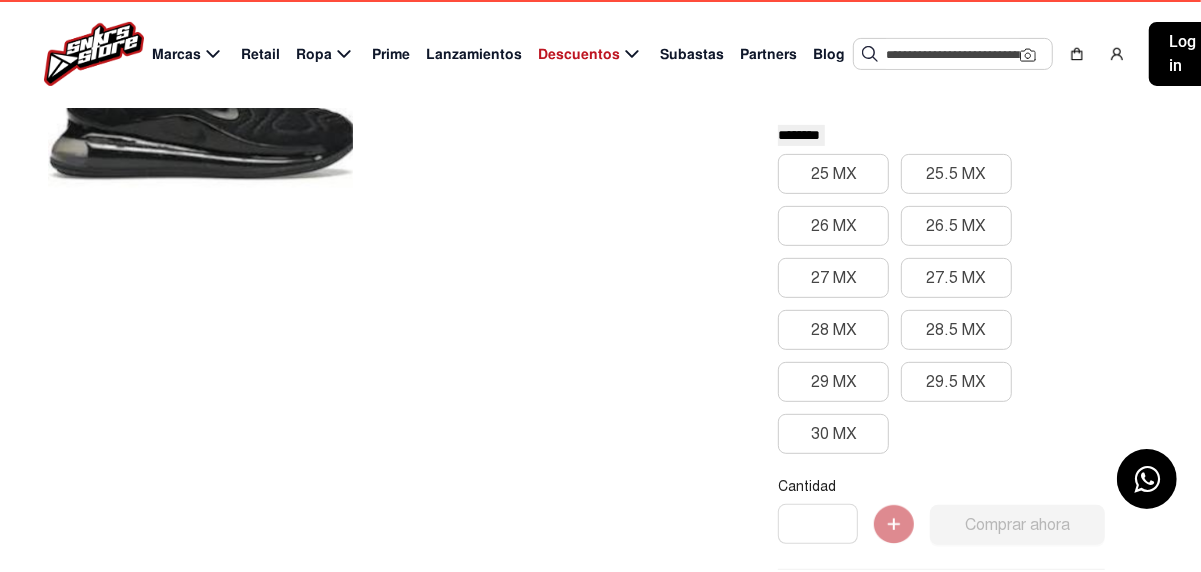click on "Contactar un asesor Descarga la app de Sneakers Store $250 off al registrarte en nuestra app  Rastrea tu pedido Subasta 12:15:45 Convierte tu contenido en comisiones Marcas  Retail  Ropa  Prime  Lanzamientos  Descuentos  Subastas  Partners  Blog  Sugerencias Tenis Yeezy Boost 350 V2 Cinder TENIS [PERSON_NAME] 4 ORCHID Ver más Log in Inicio / Producto  Autentico   Nuevo  TENIS NIKE AIR MAX 720 BLACK MESH  $6,399.00 ******** ******** *********  25 MX   25.5 MX   26 MX   26.5 MX   27 MX   27.5 MX   28 MX   28.5 MX   29 MX   29.5 MX   30 MX  Cantidad *  Comprar ahora  Pon tu precio  Apartar Contactar un asesor Producto Agotado  Descripción del producto  chevron_right  Este producto cuenta con envío gratis  chevron_right  Este producto cuenta con MSI  chevron_right  Ver historial del par   Cuidados   Modas & similares  Envío gratis  Envío gratis a toda la república mexicana en compras superiores a $4,000.  Servicio 24x7  Servicio online las 24 horas.  Pago en línea  Hombre  ●" at bounding box center (600, -121) 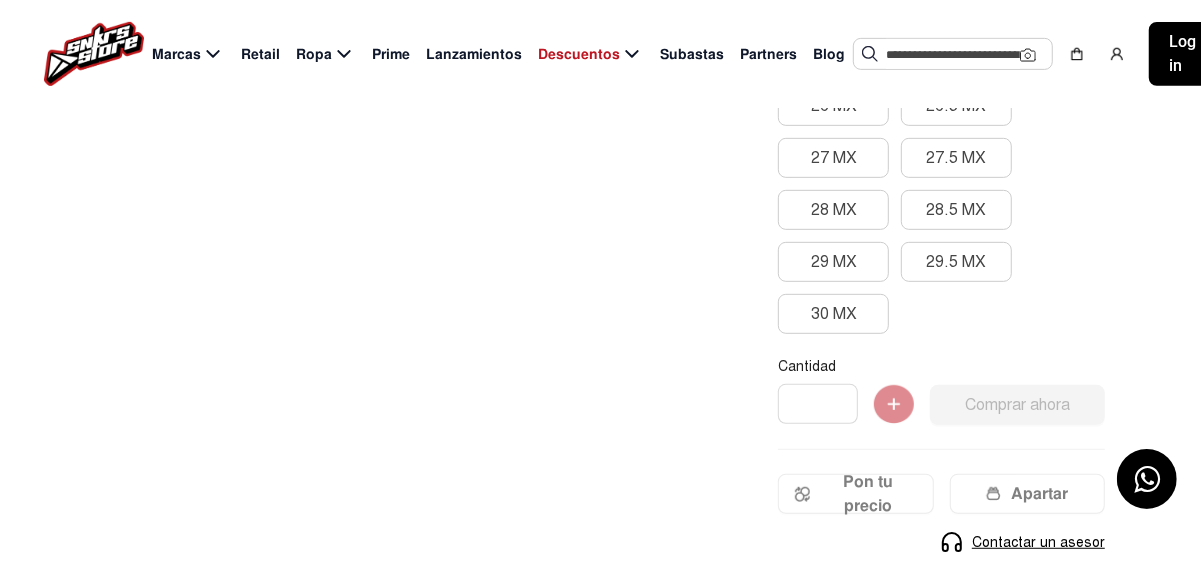 scroll, scrollTop: 919, scrollLeft: 0, axis: vertical 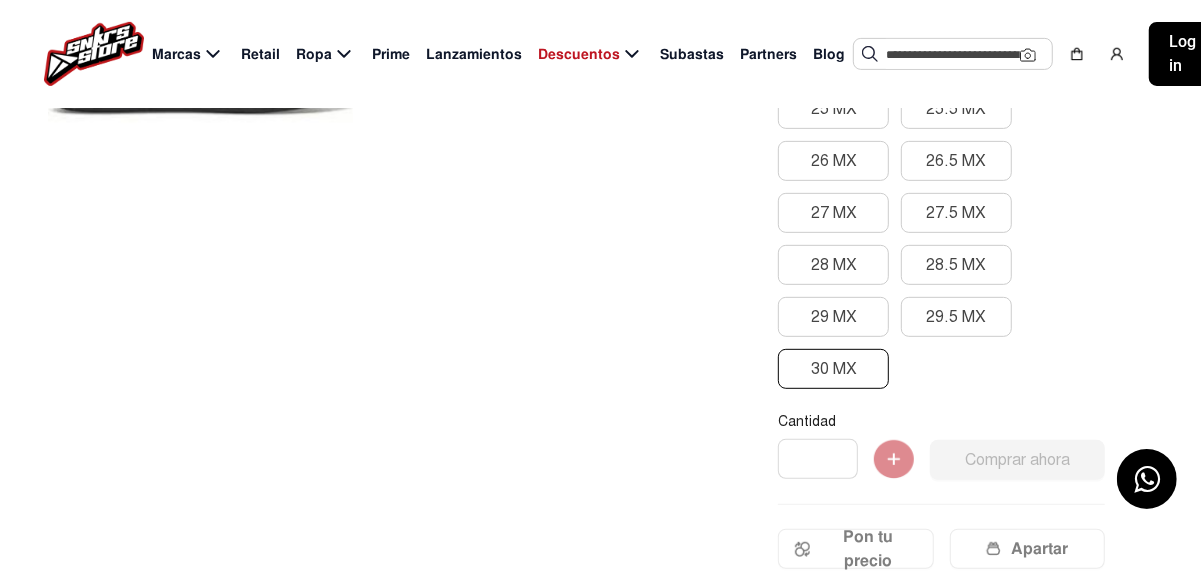click on "30 MX" 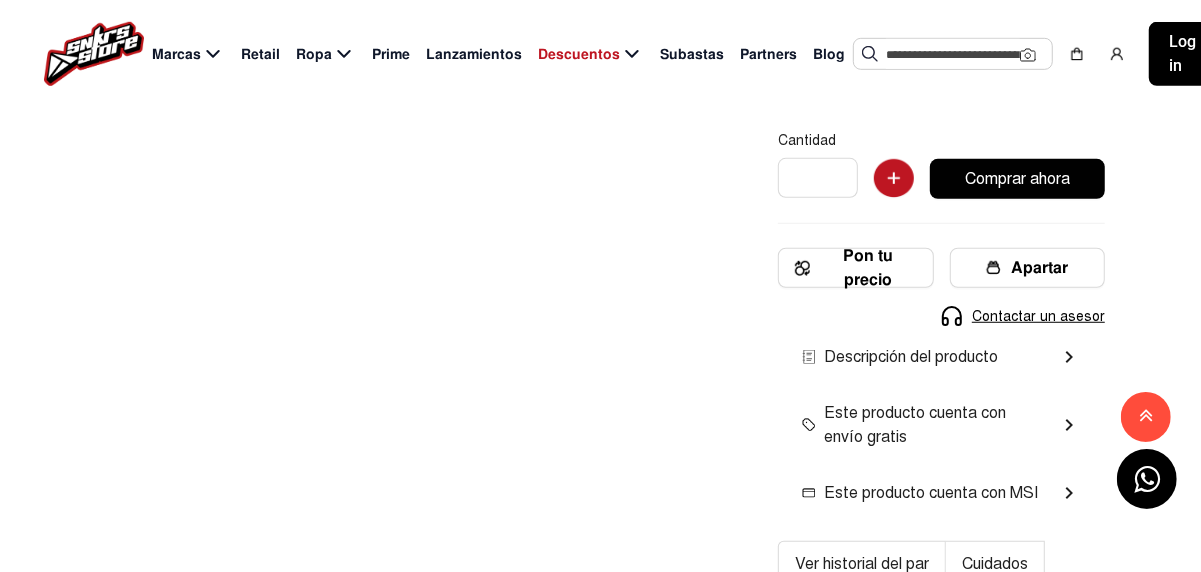 scroll, scrollTop: 662, scrollLeft: 0, axis: vertical 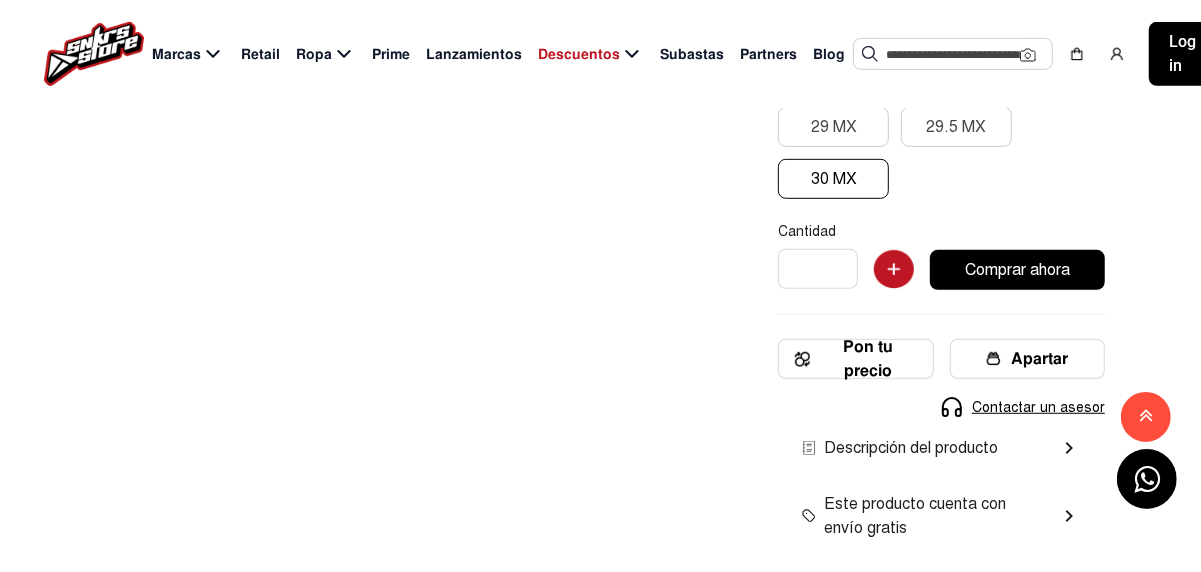 click on "Apartar" 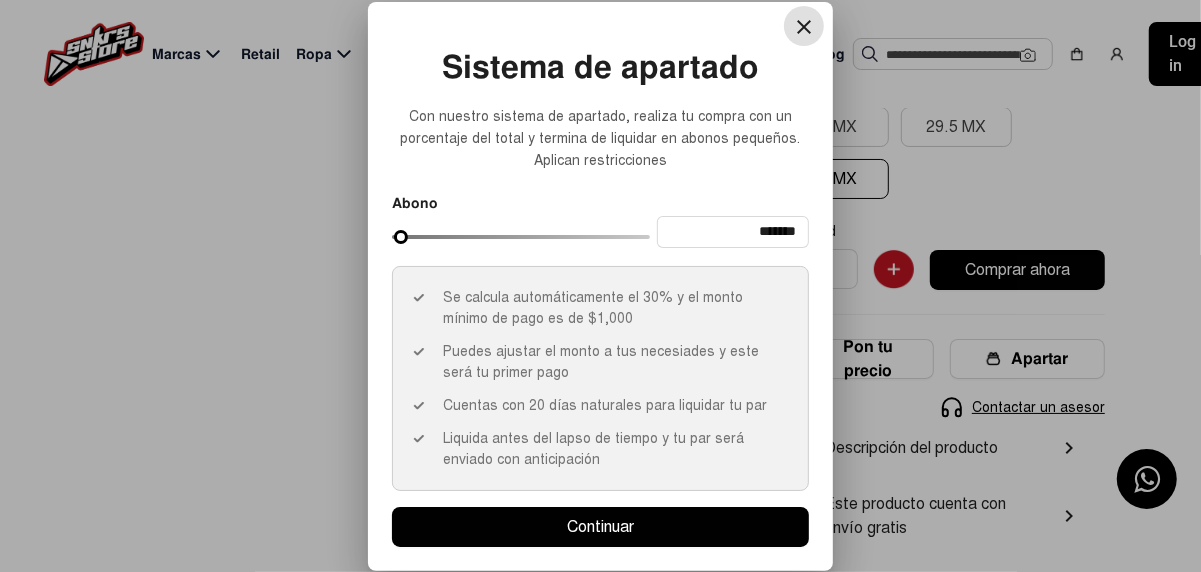 type on "****" 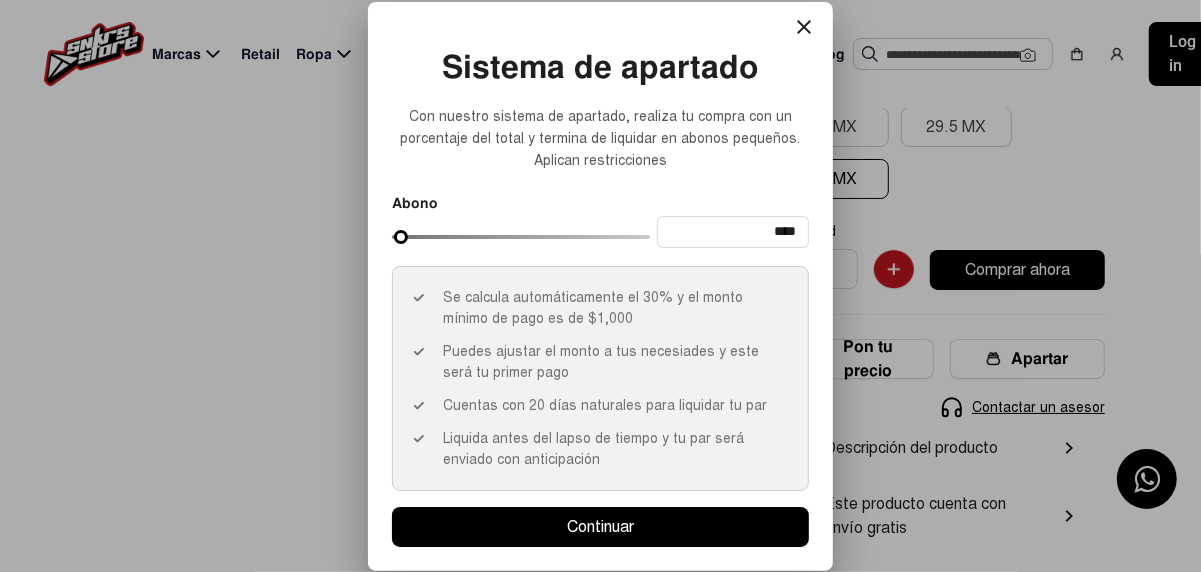 type on "****" 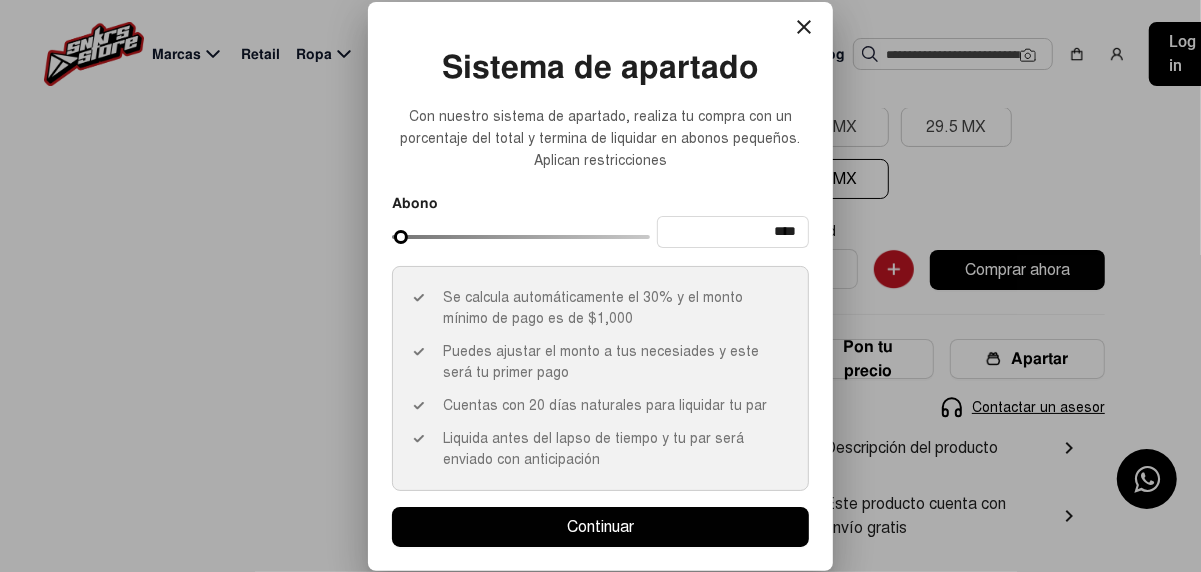 type on "****" 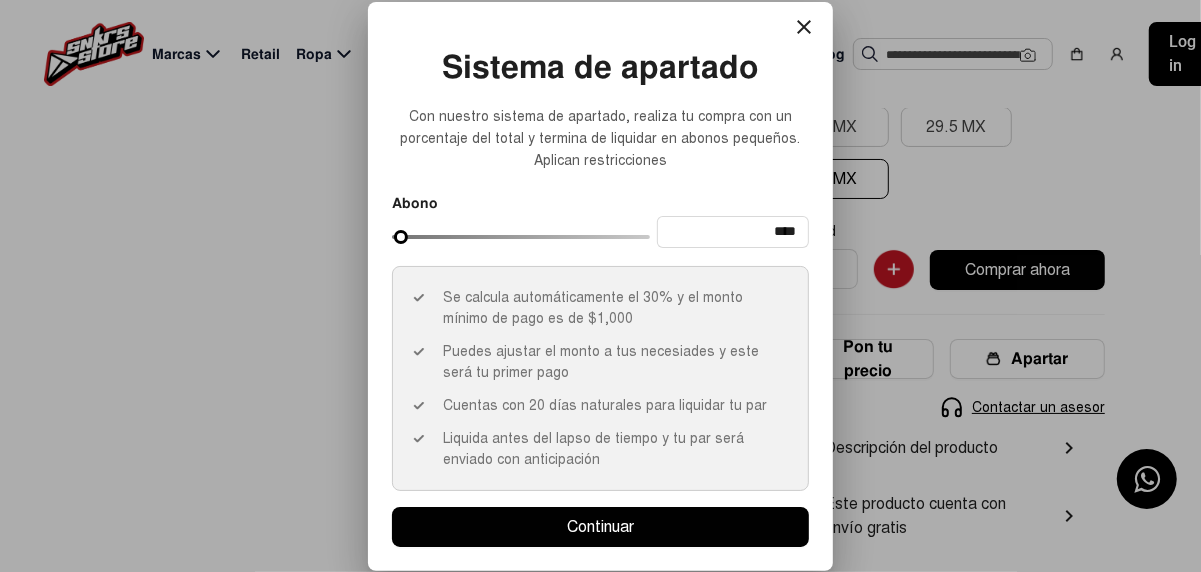 type on "****" 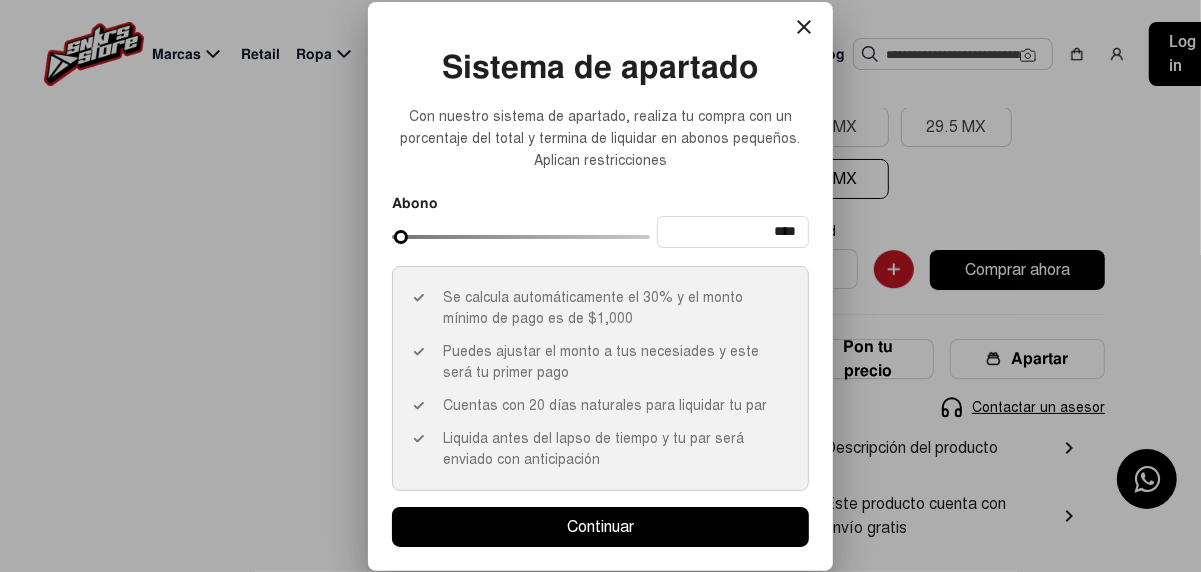 type on "****" 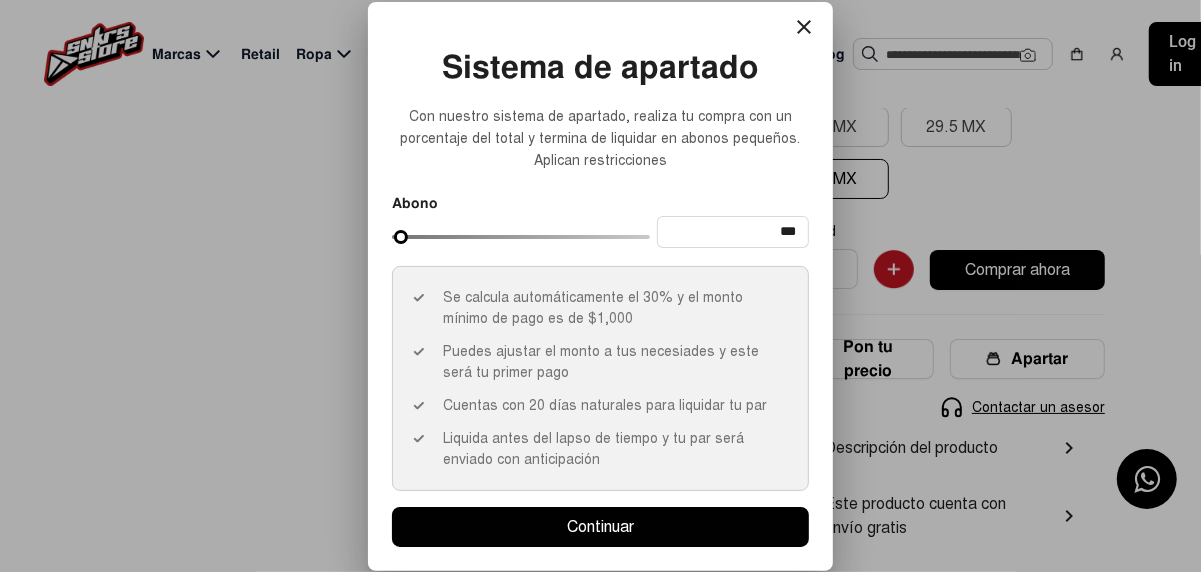 type on "***" 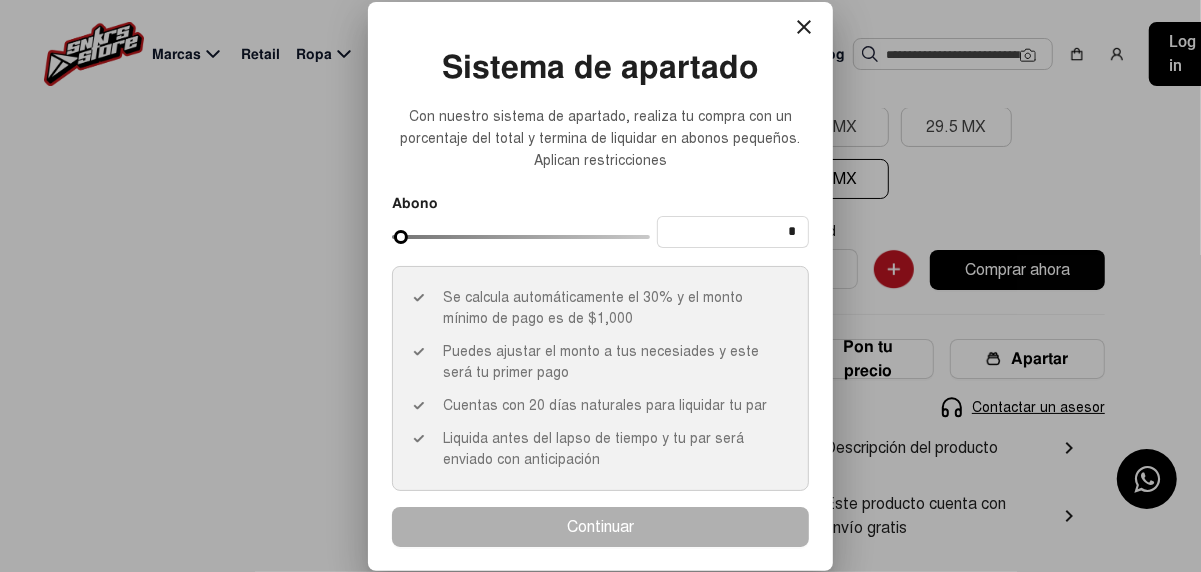 type on "**" 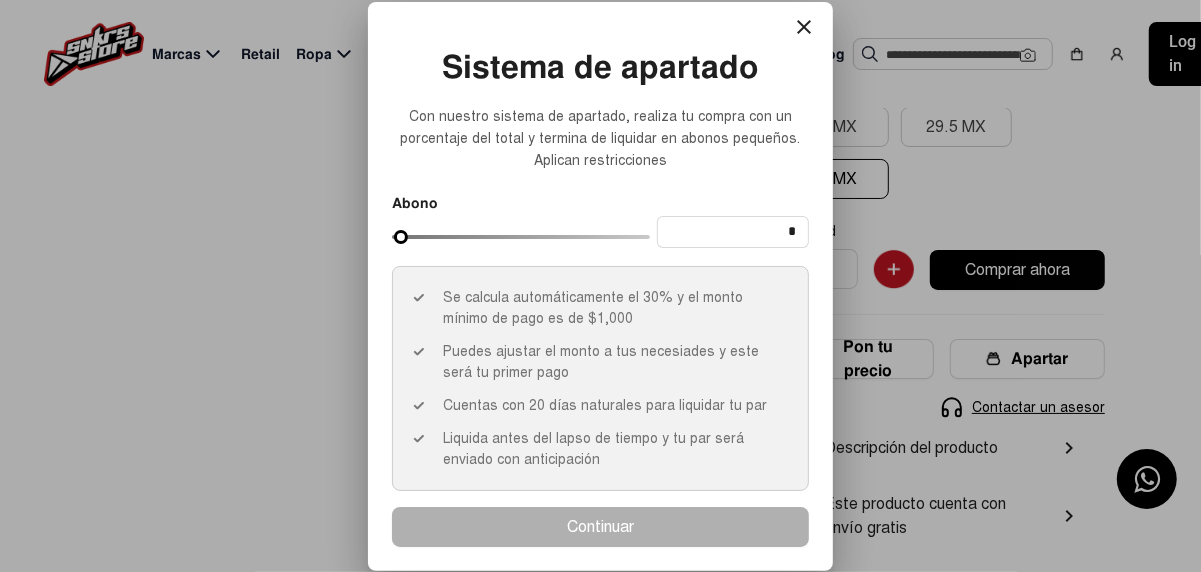 type on "**" 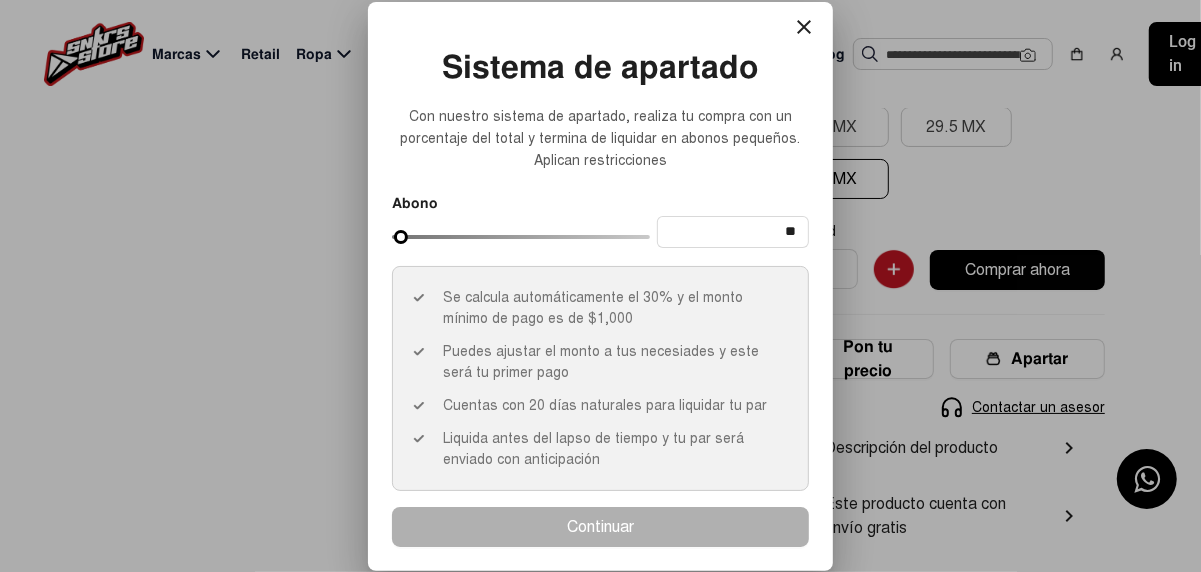 type on "**" 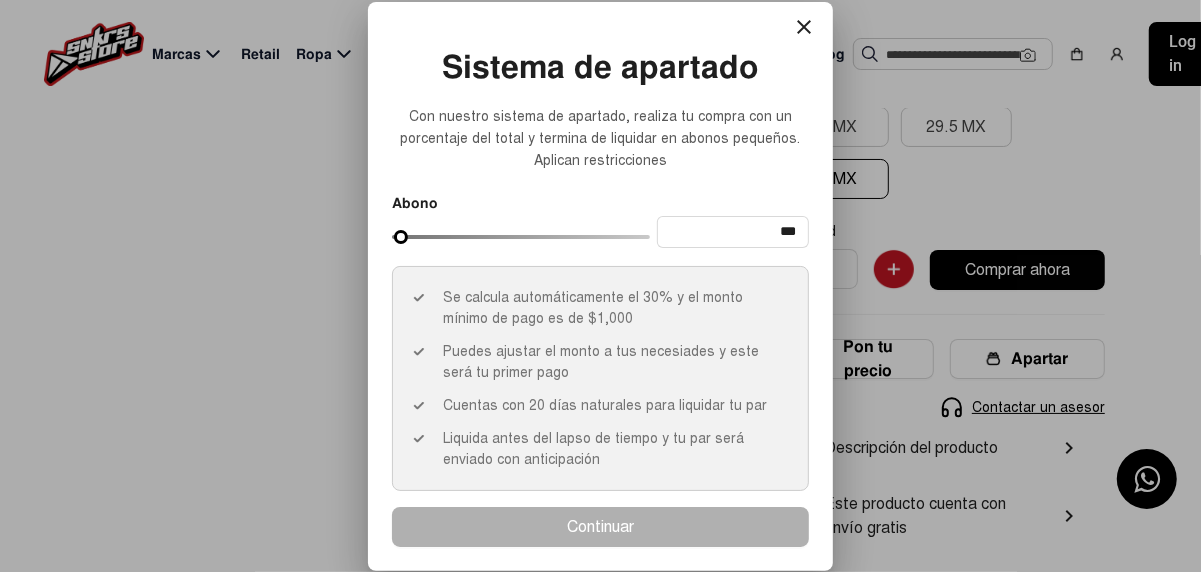 type on "***" 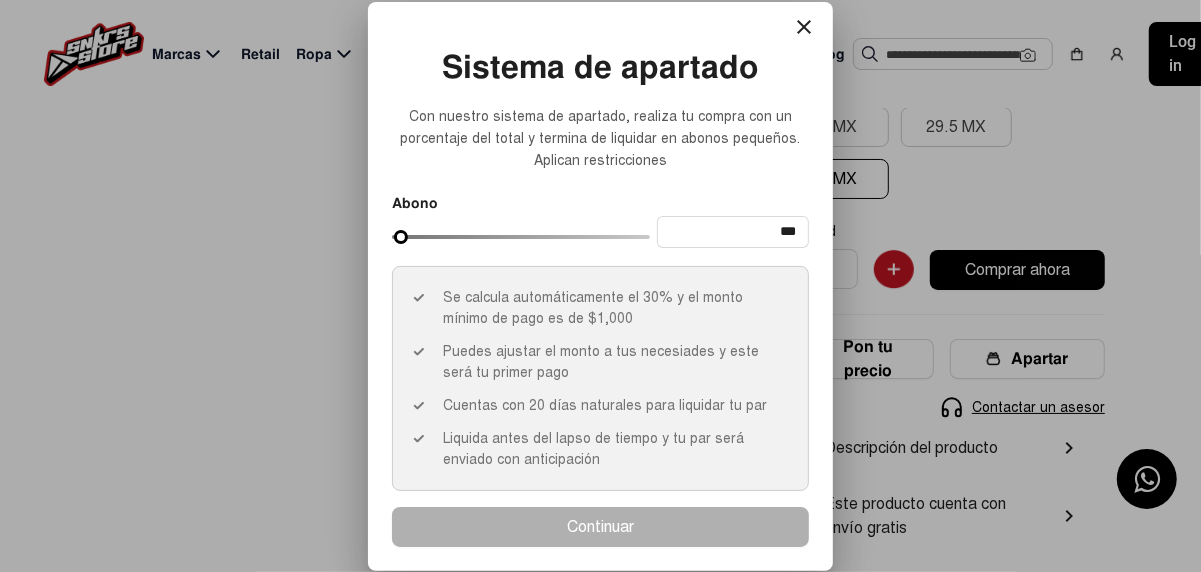 type on "***" 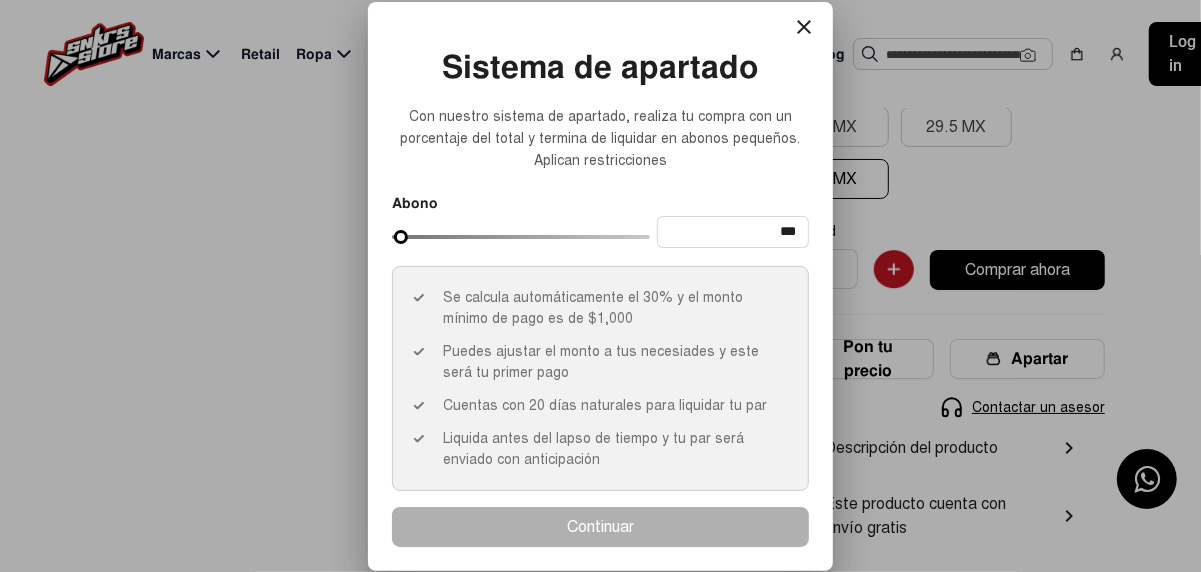 type on "***" 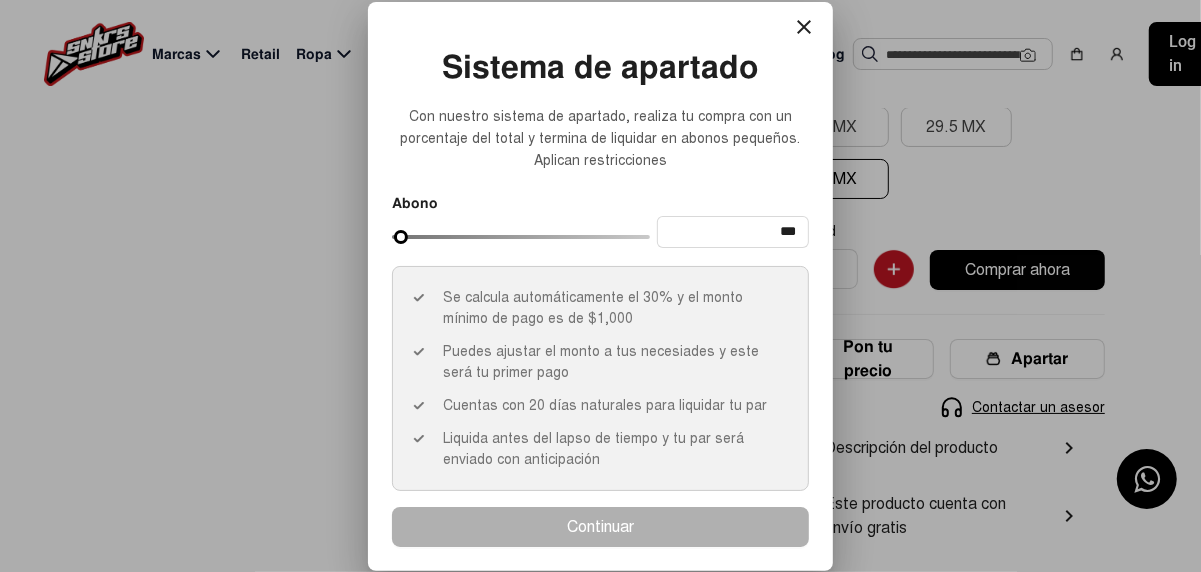 type on "***" 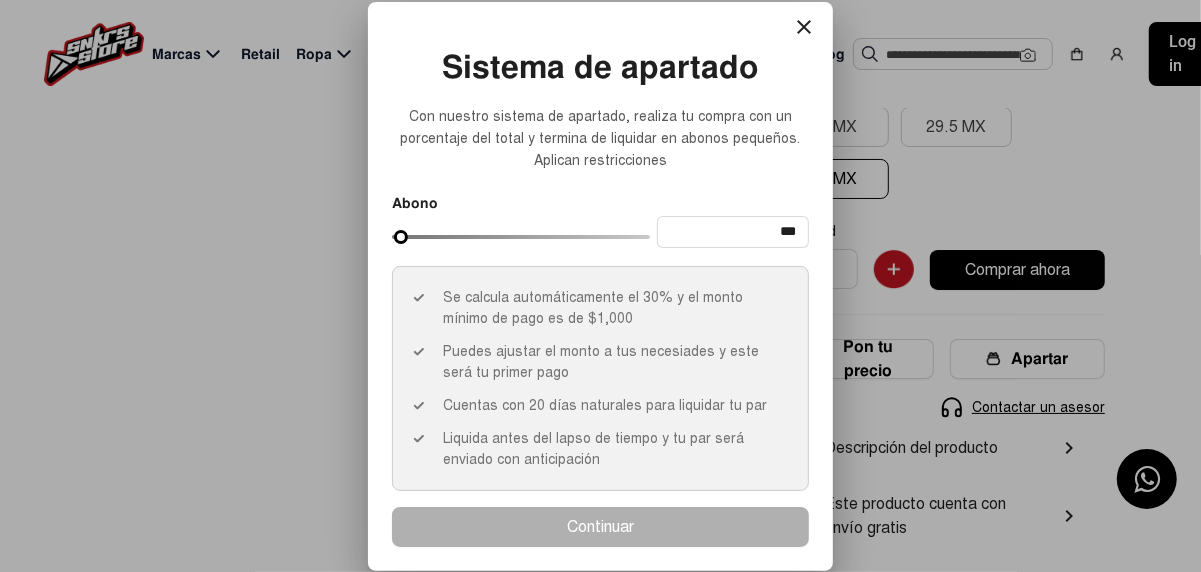 type on "***" 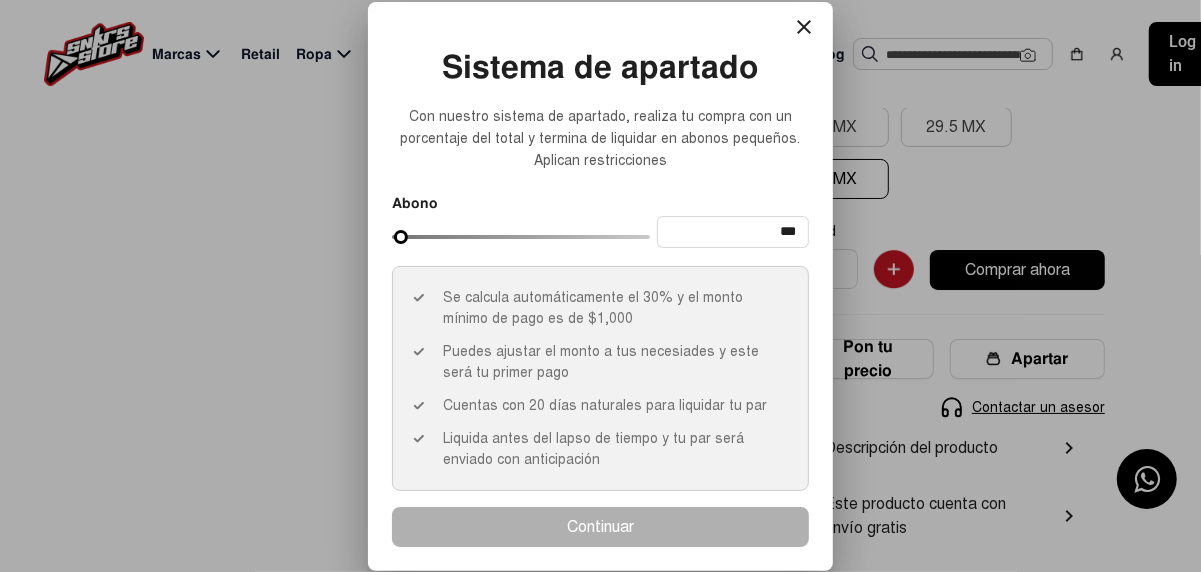 type on "***" 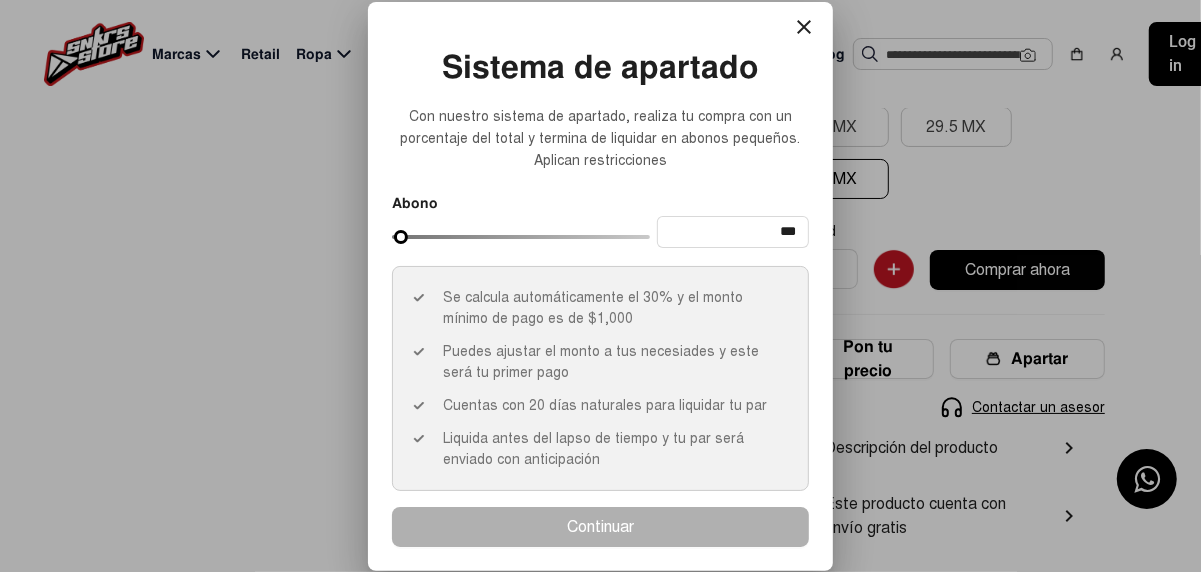 type on "***" 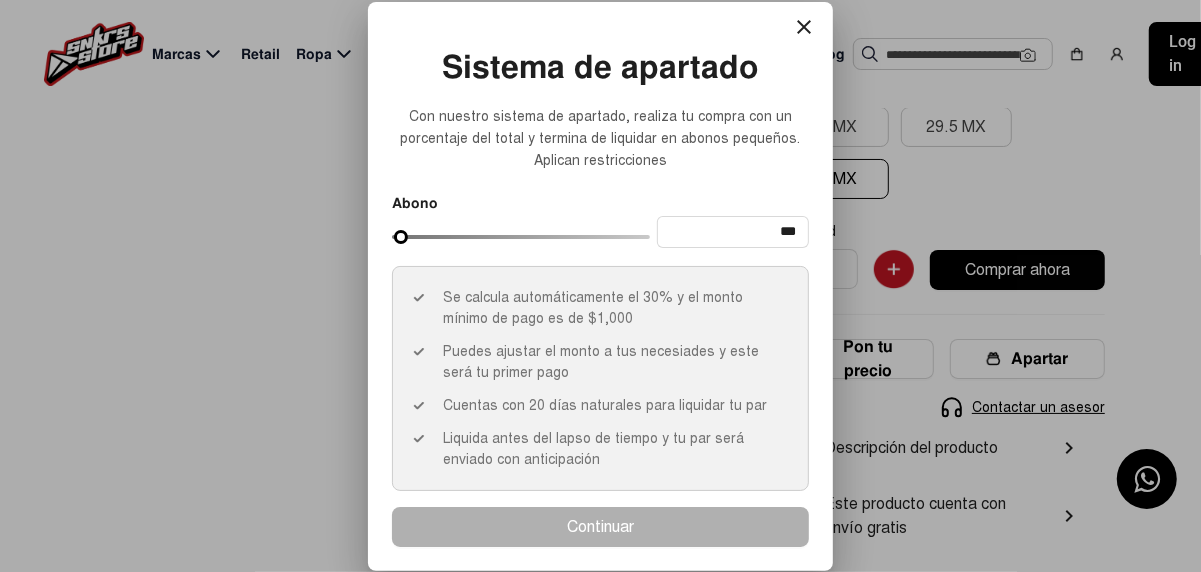 type on "***" 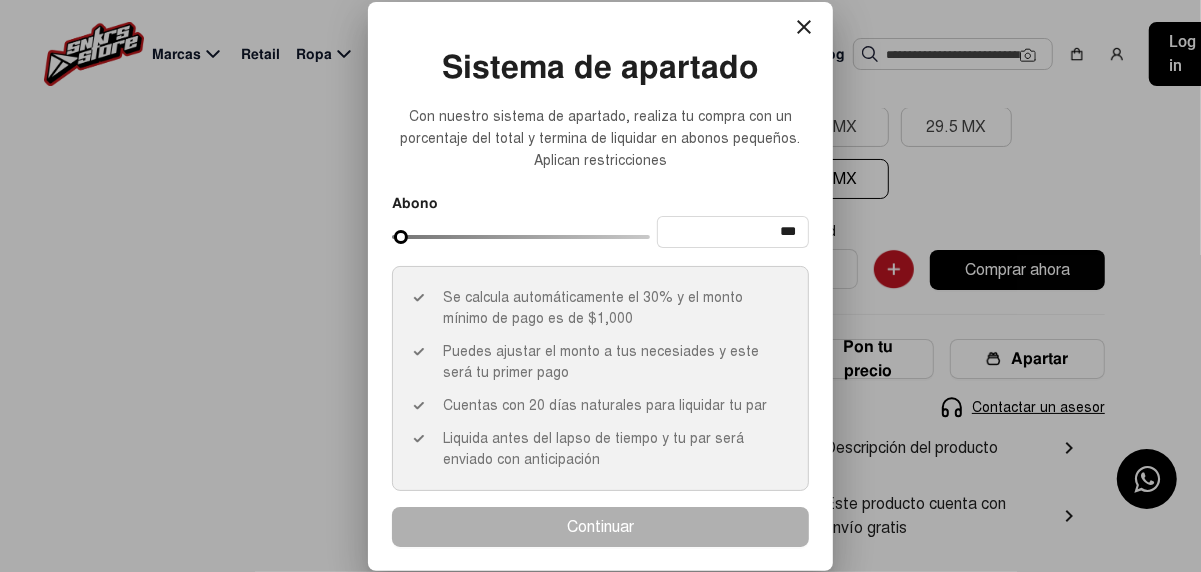 type on "***" 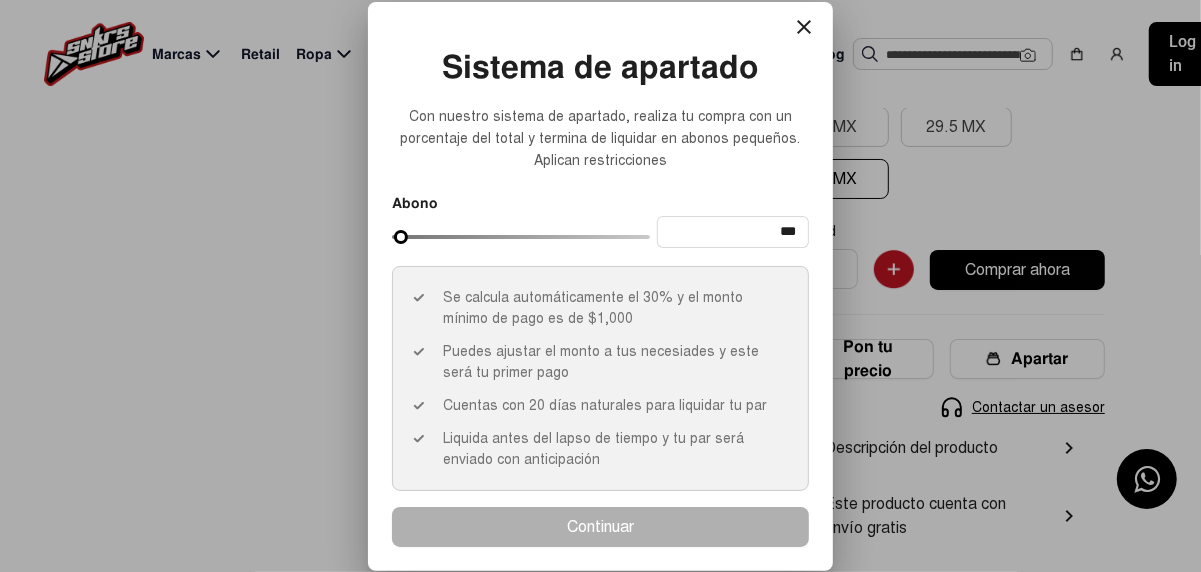type on "***" 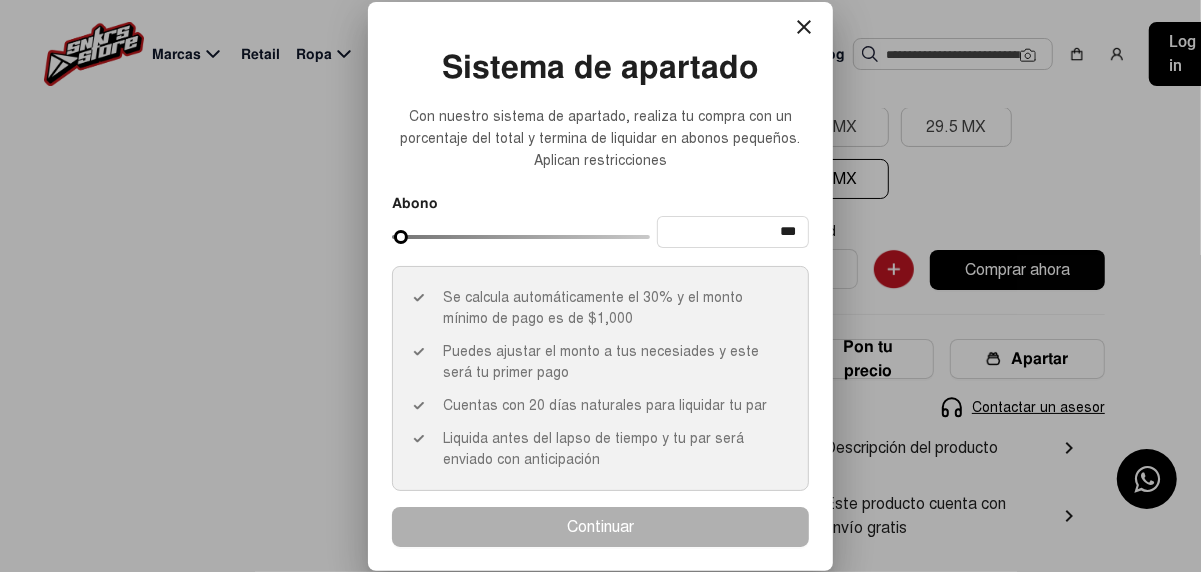 type on "***" 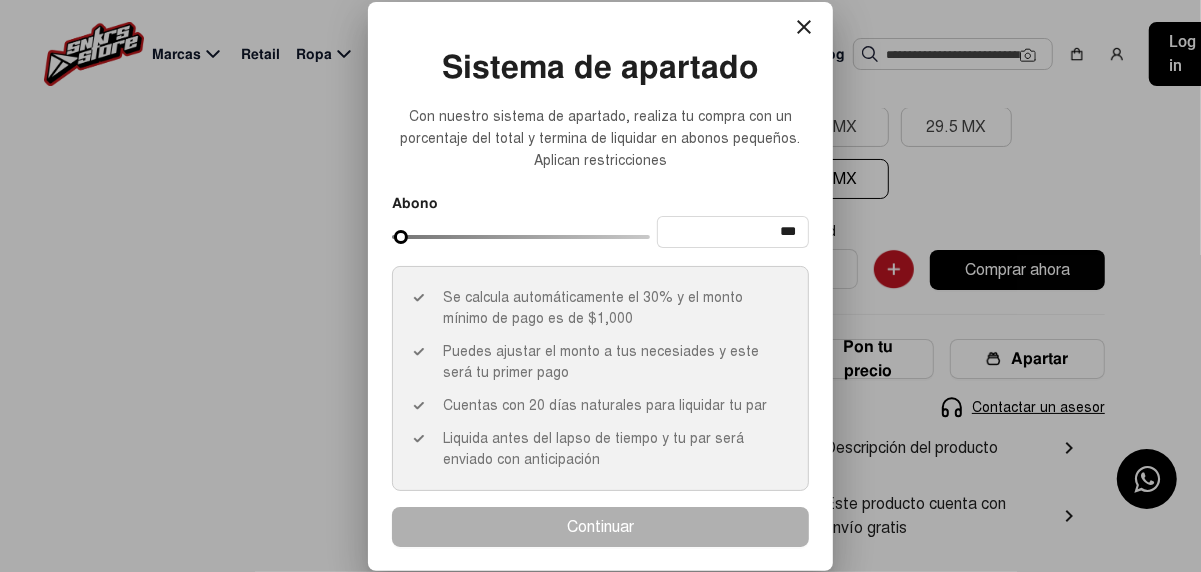 type on "***" 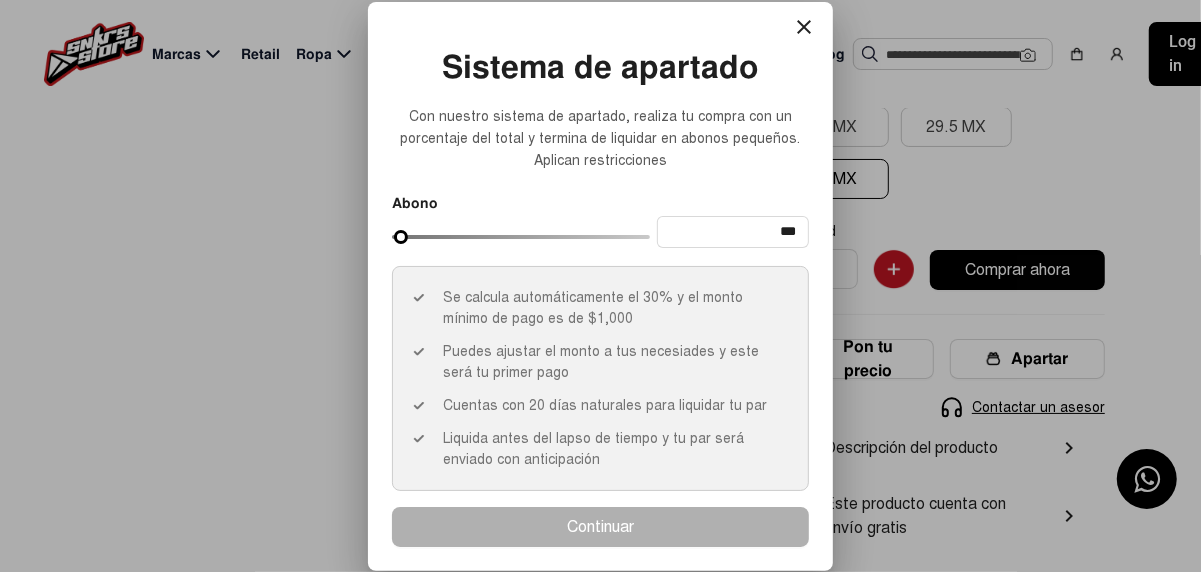 type on "***" 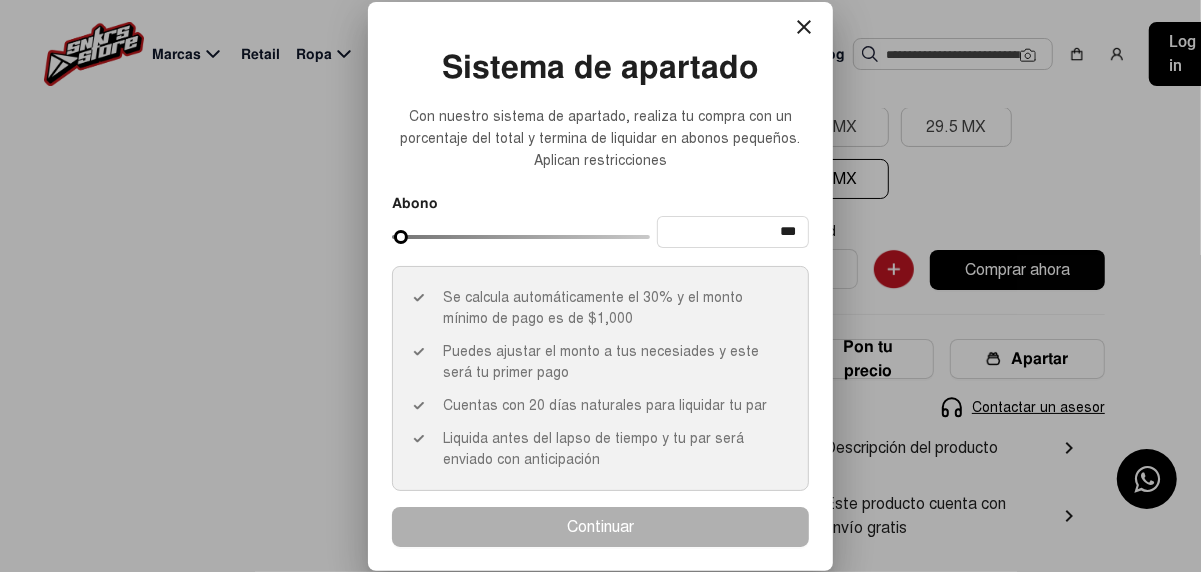type on "***" 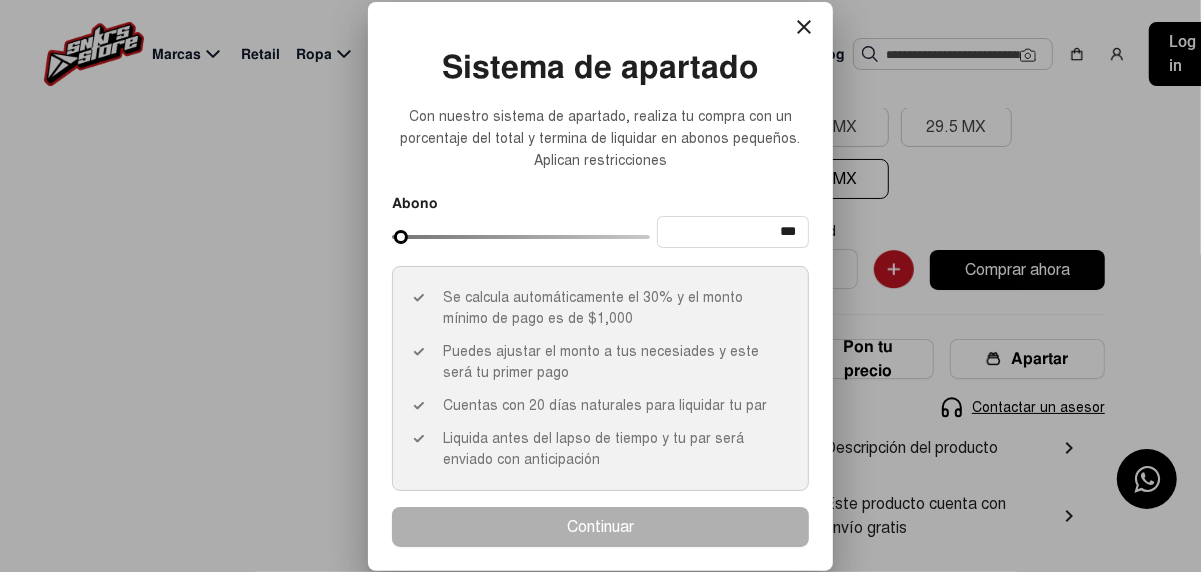 type on "***" 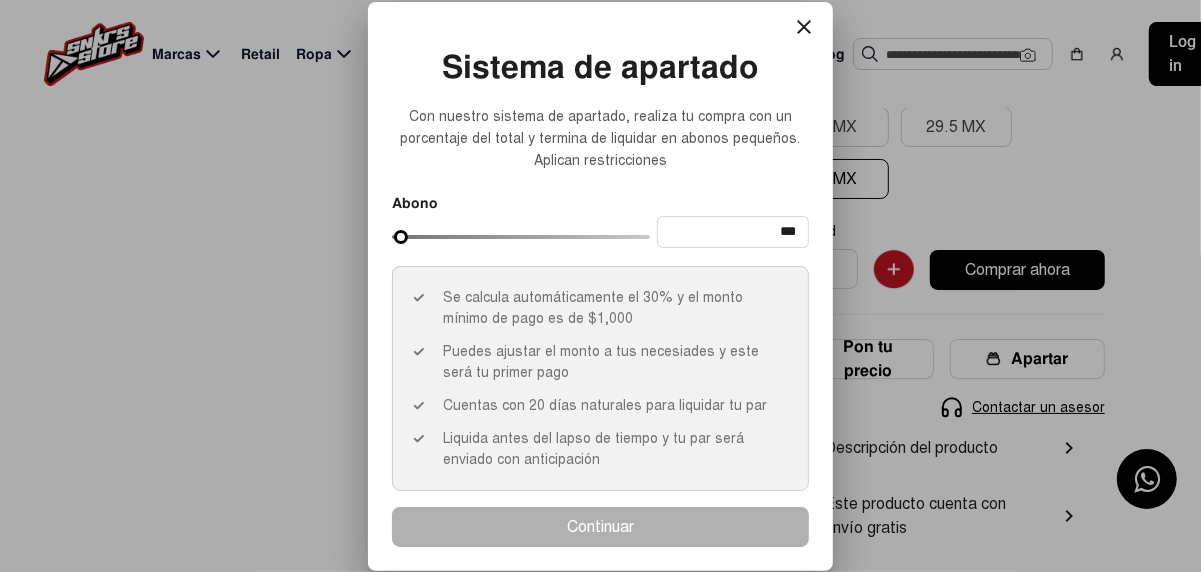 type on "***" 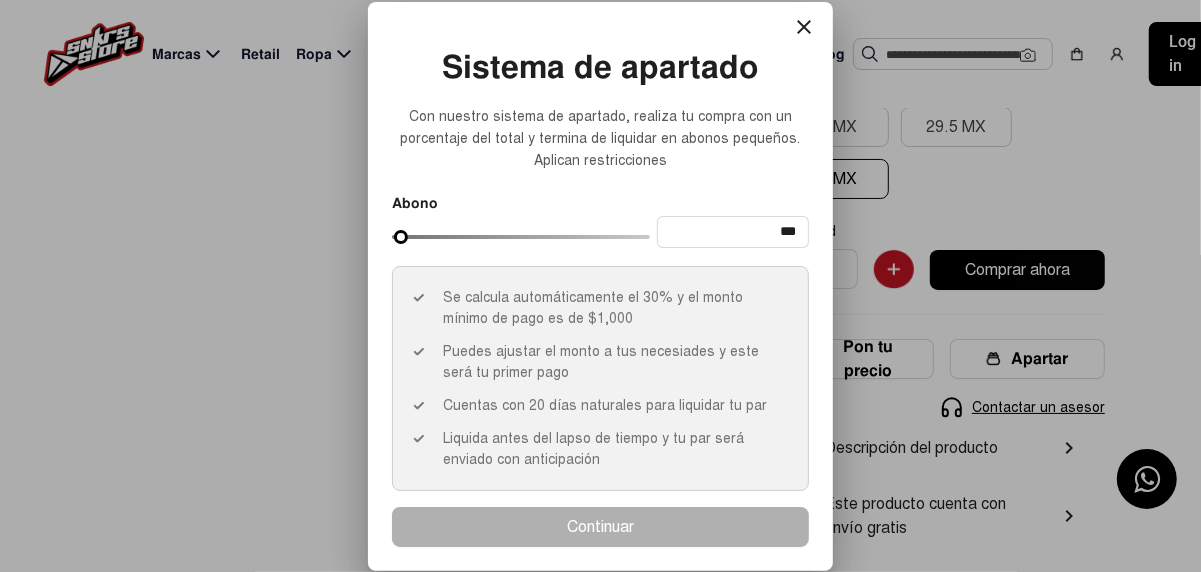 type on "***" 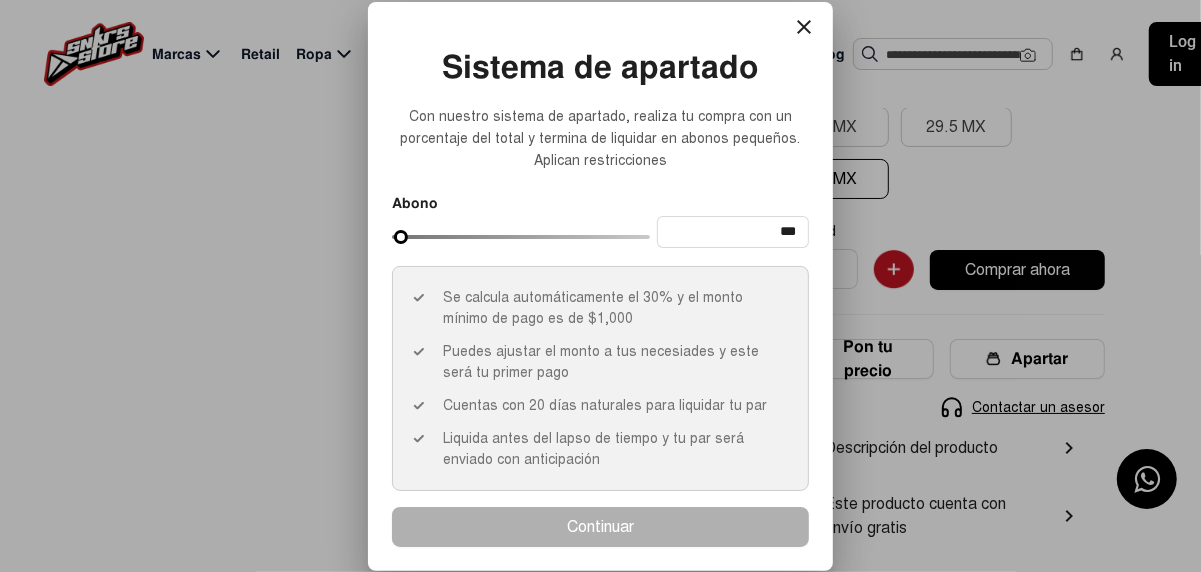 type on "***" 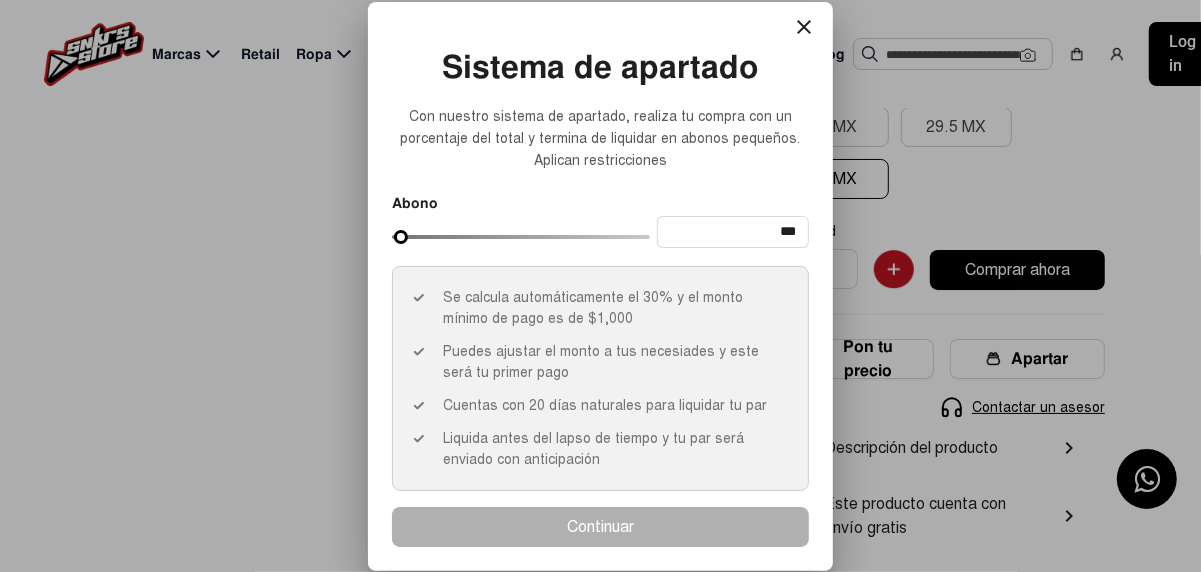 type on "***" 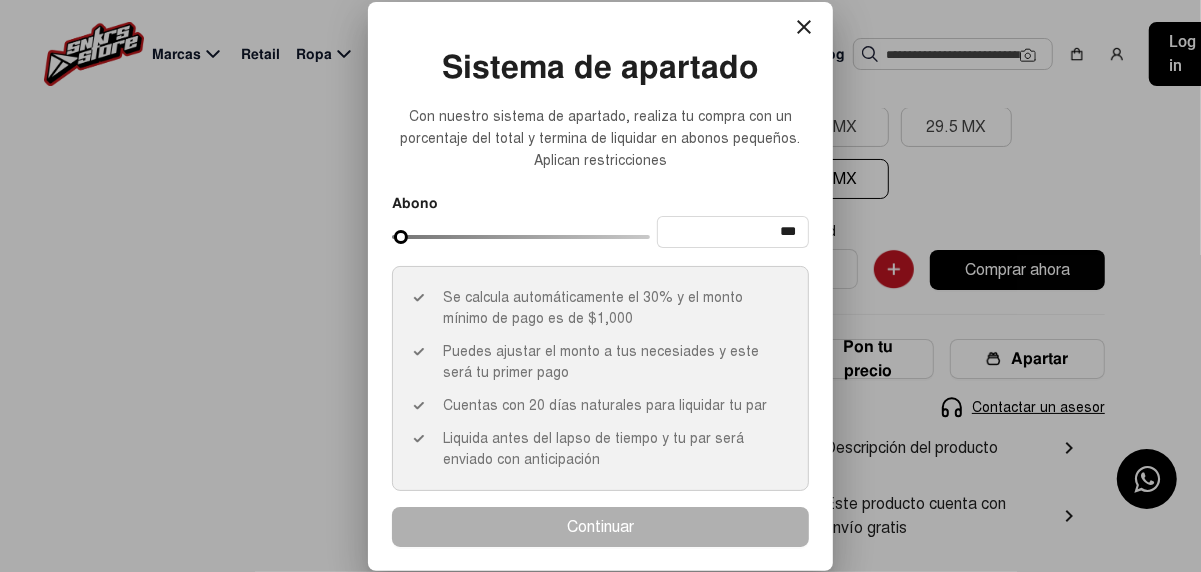 type on "***" 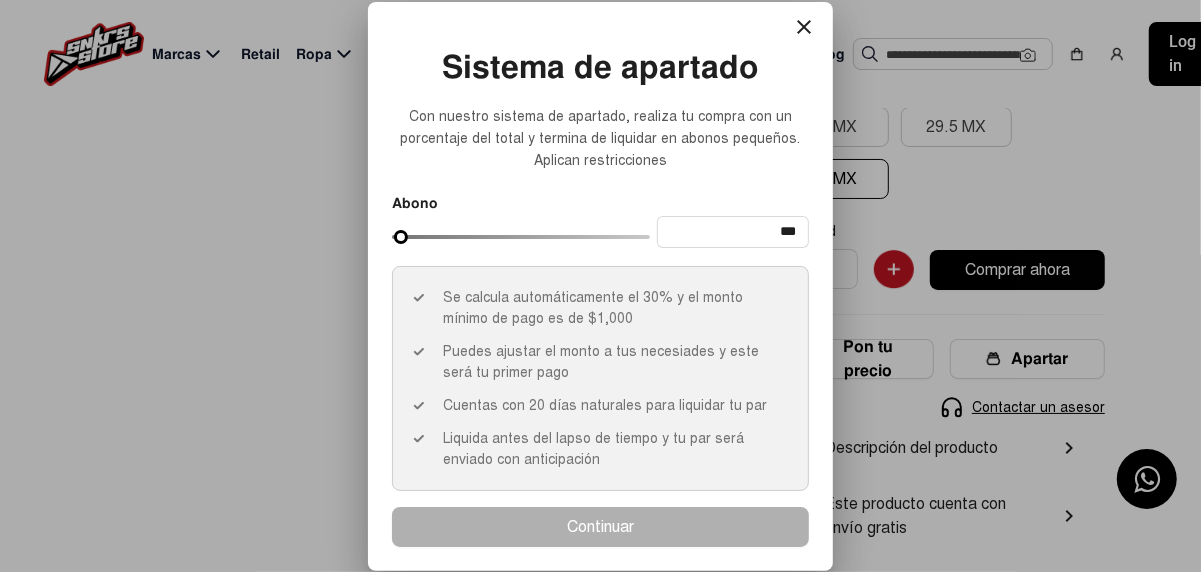 type on "***" 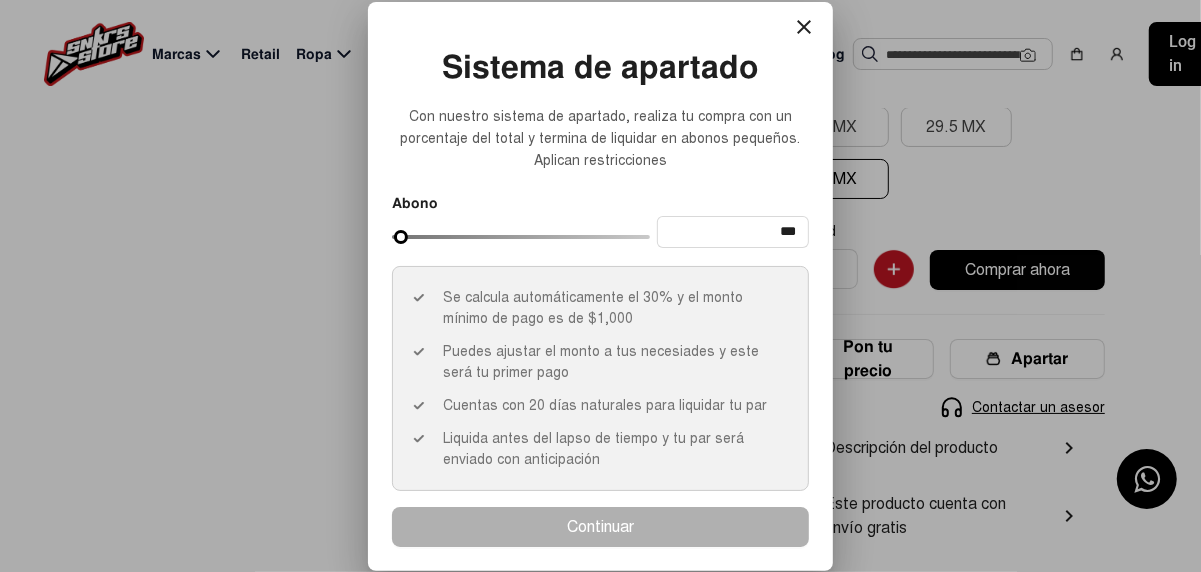 type on "***" 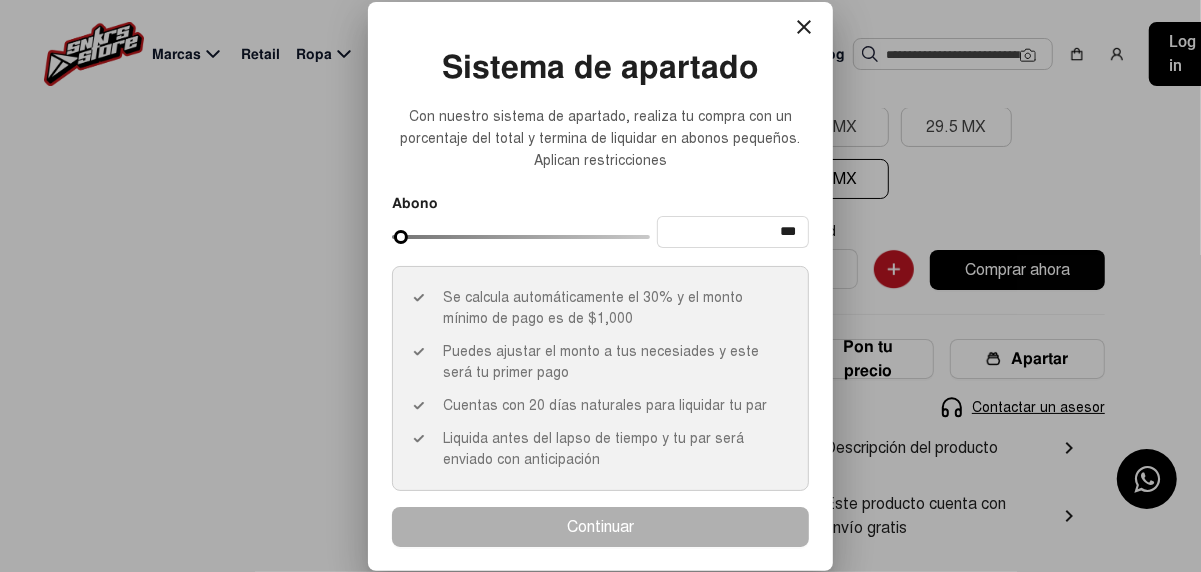 type on "***" 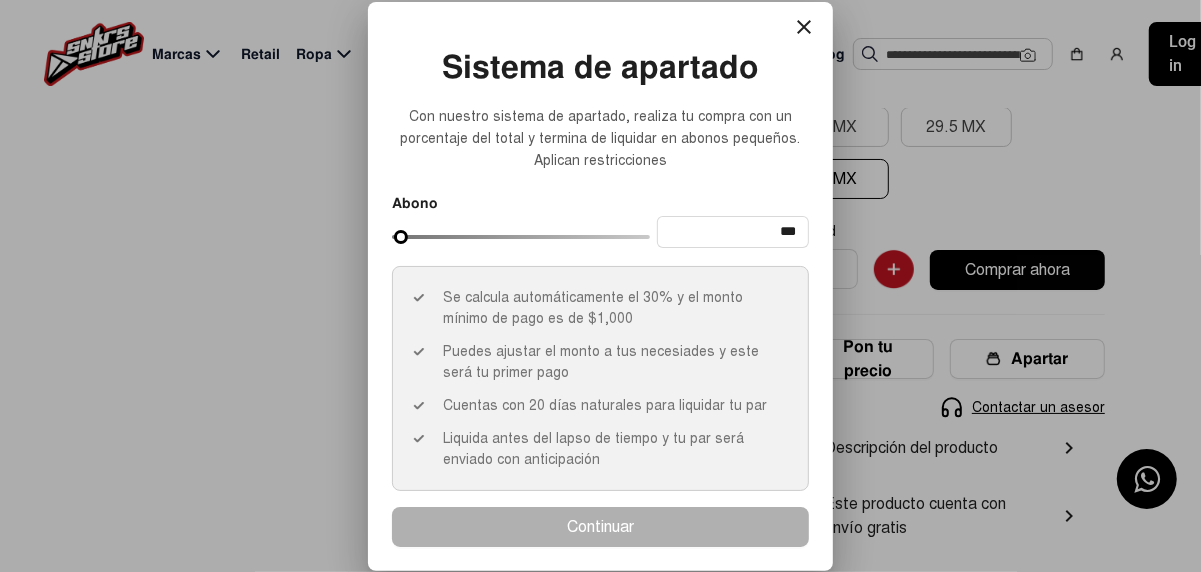 type on "***" 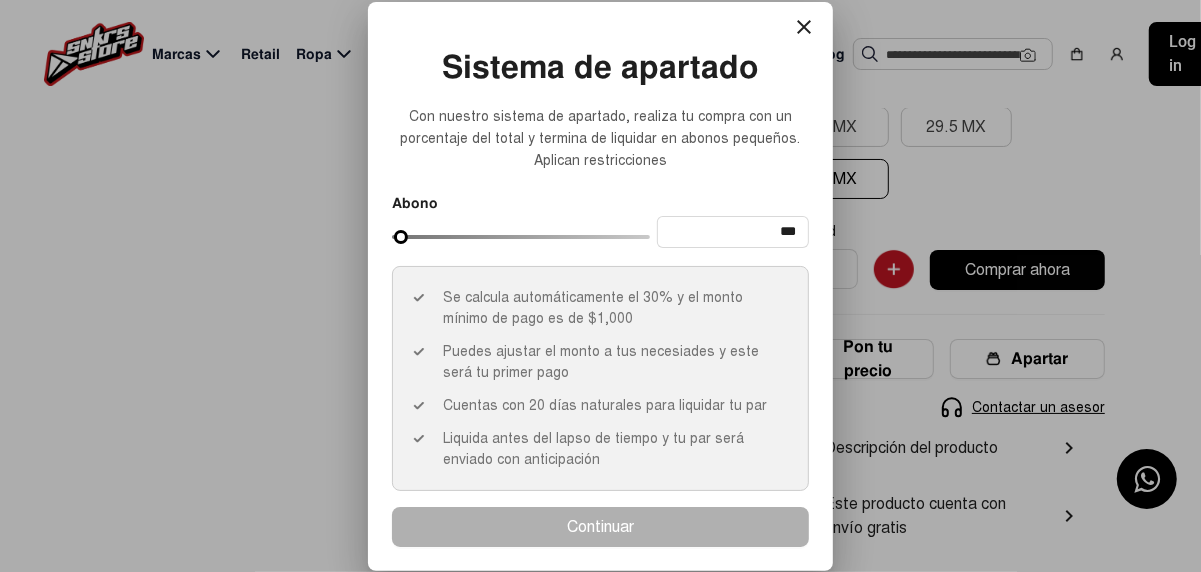 type on "***" 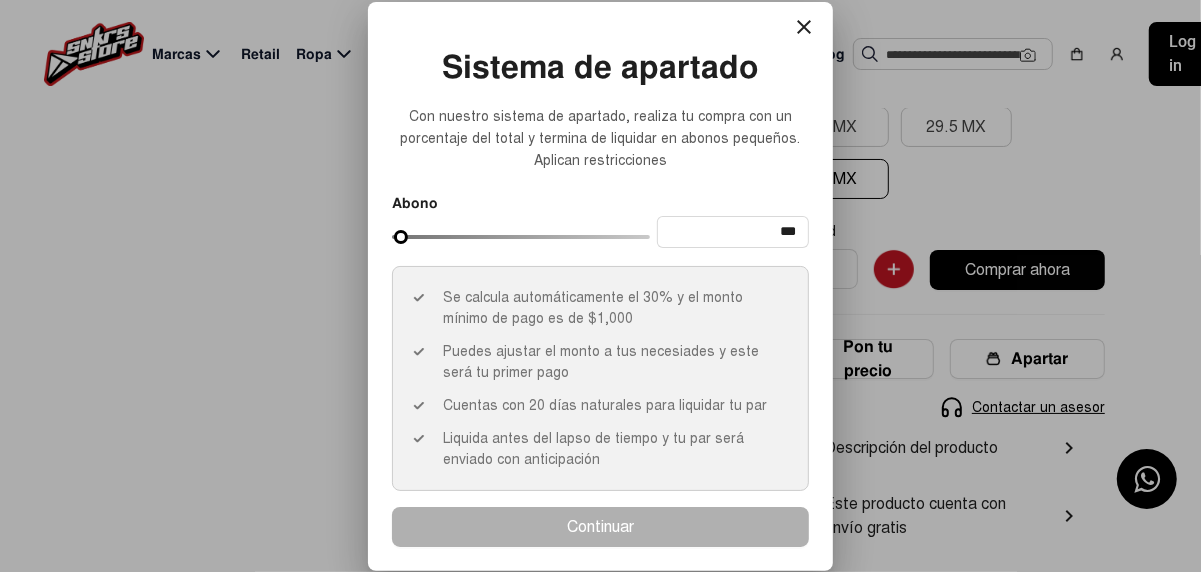 type on "***" 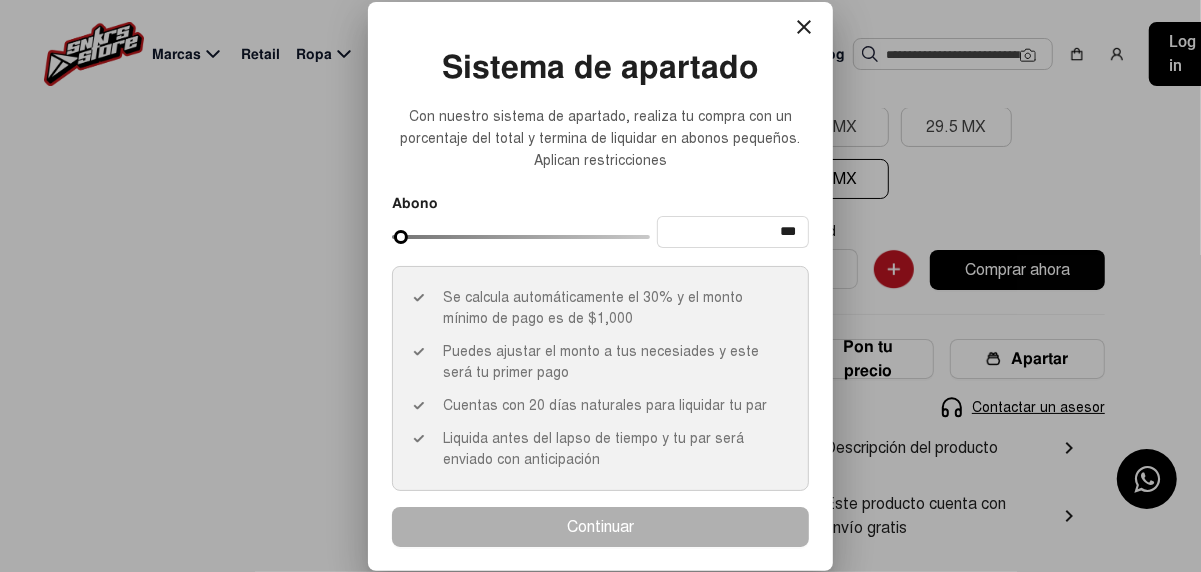 type on "***" 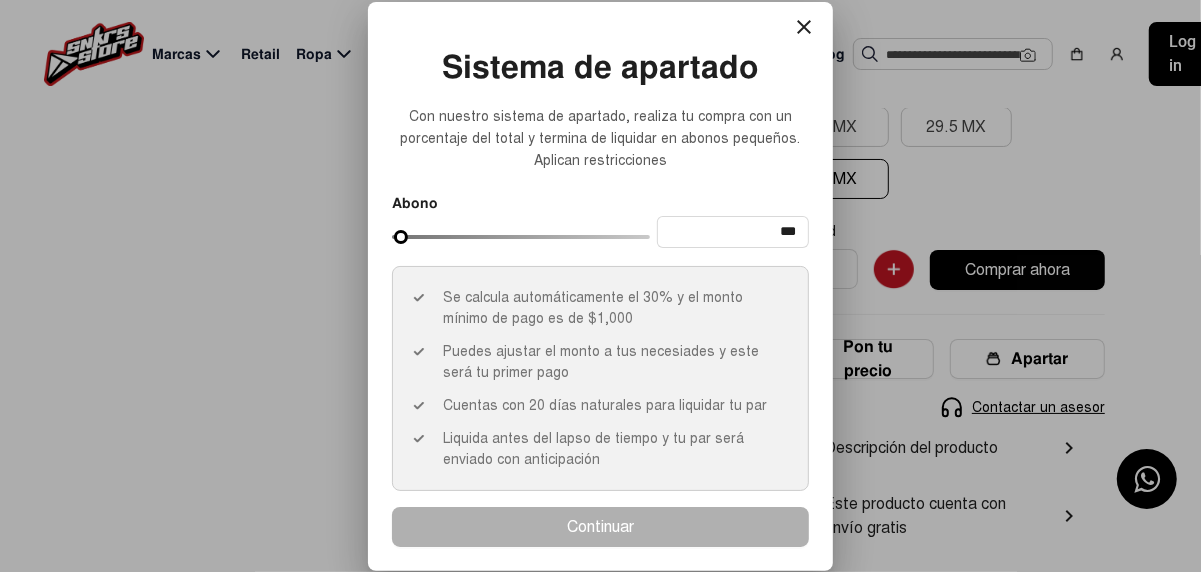 type on "***" 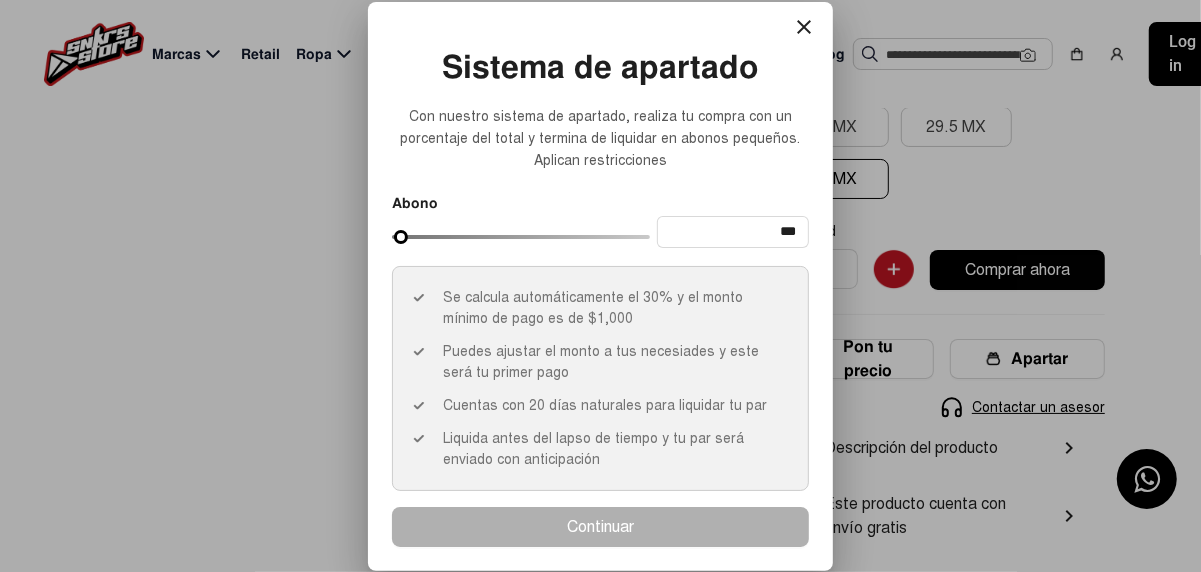 type on "***" 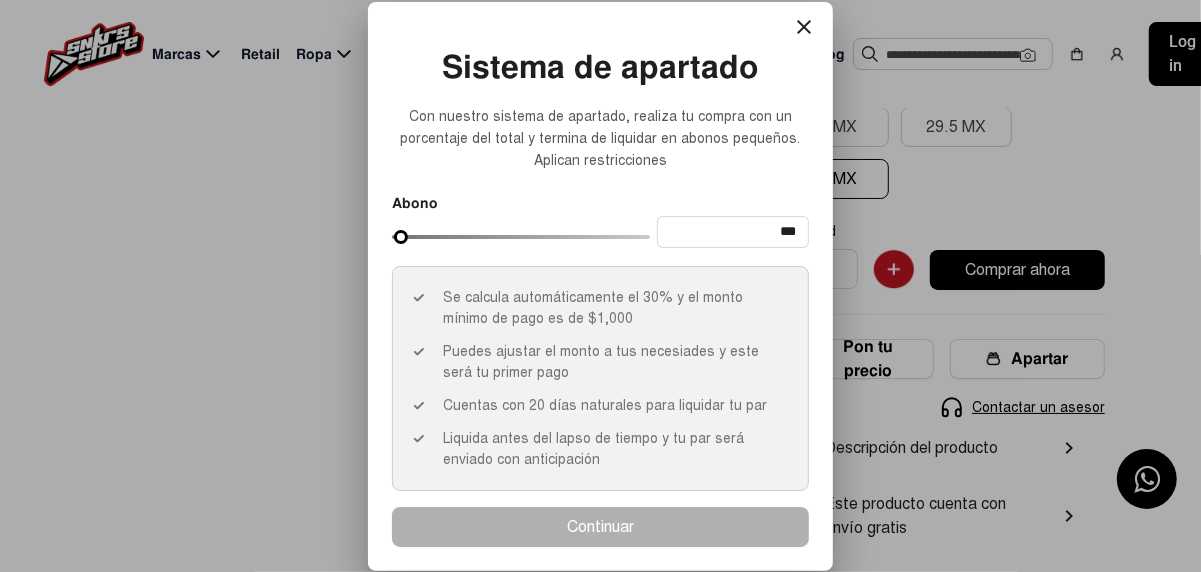 type on "***" 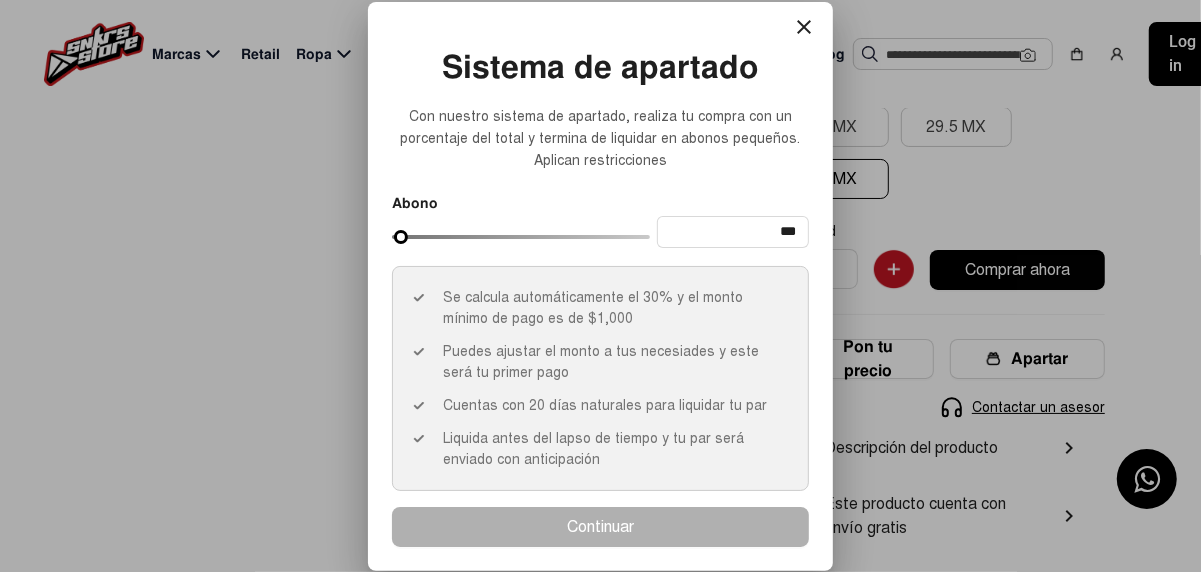 type on "***" 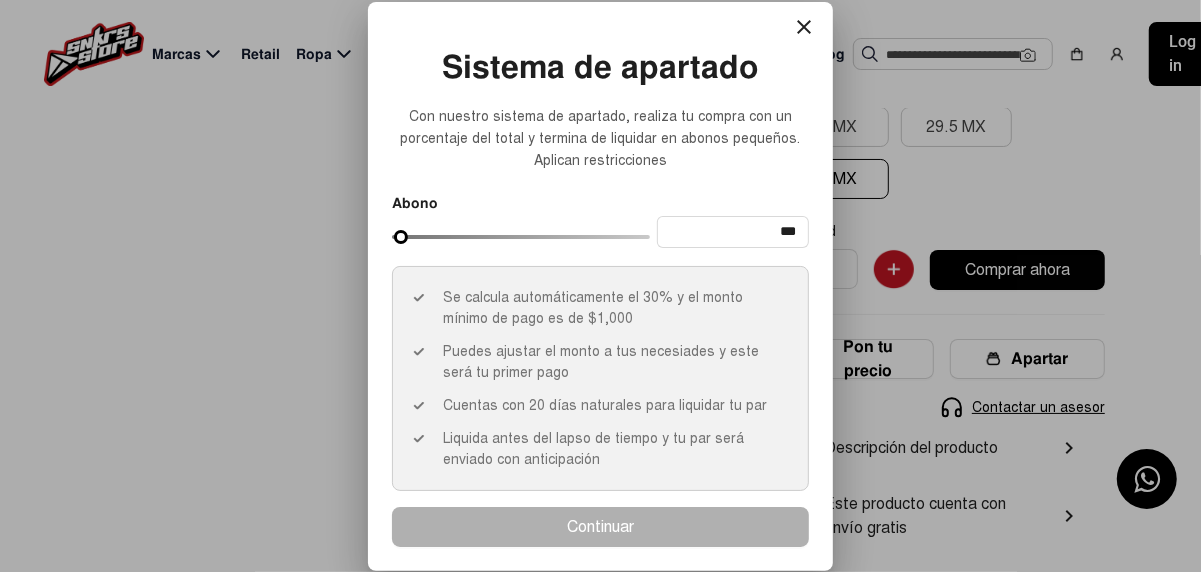type on "***" 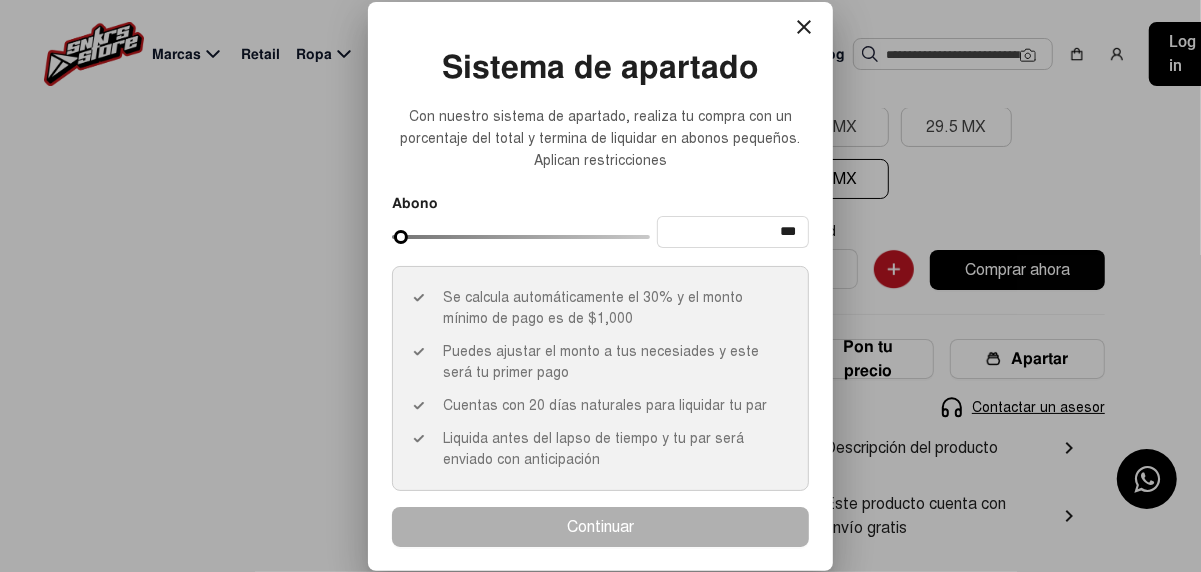 type on "***" 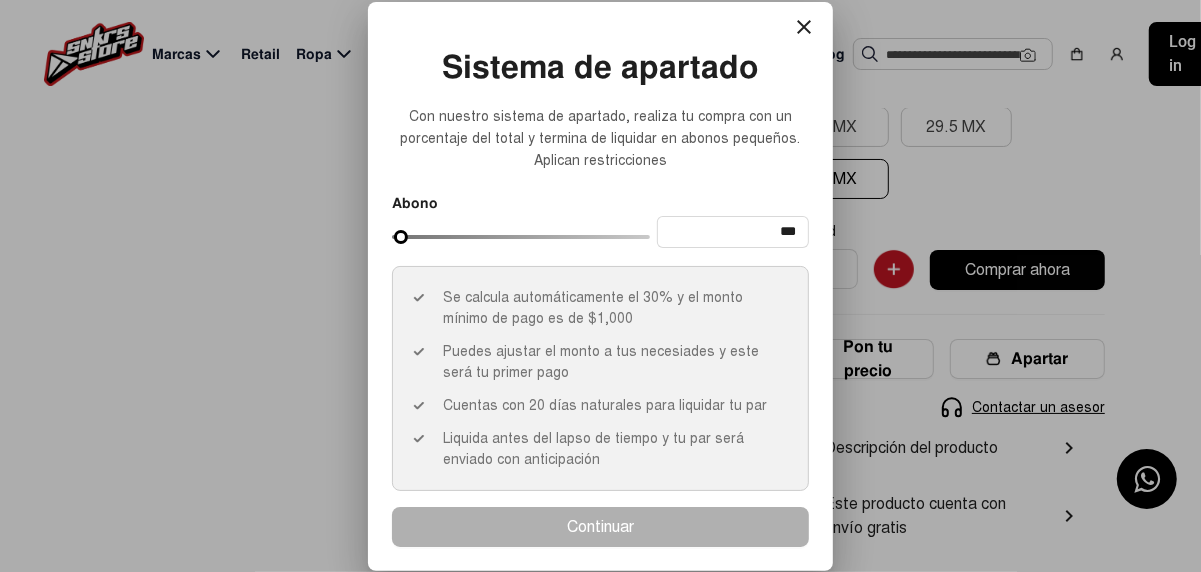 type on "***" 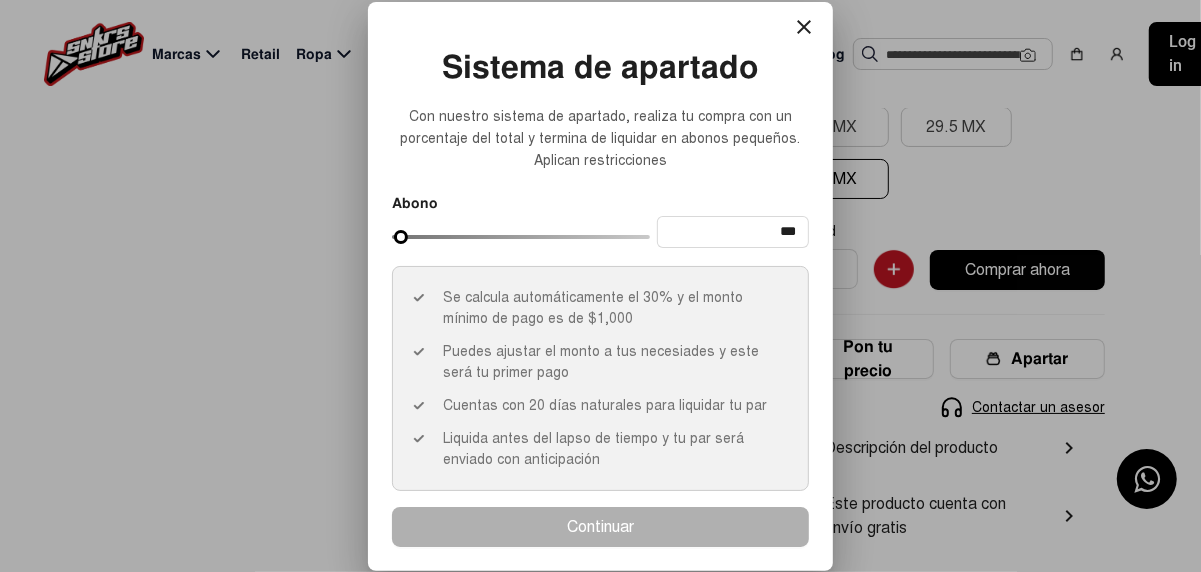type on "***" 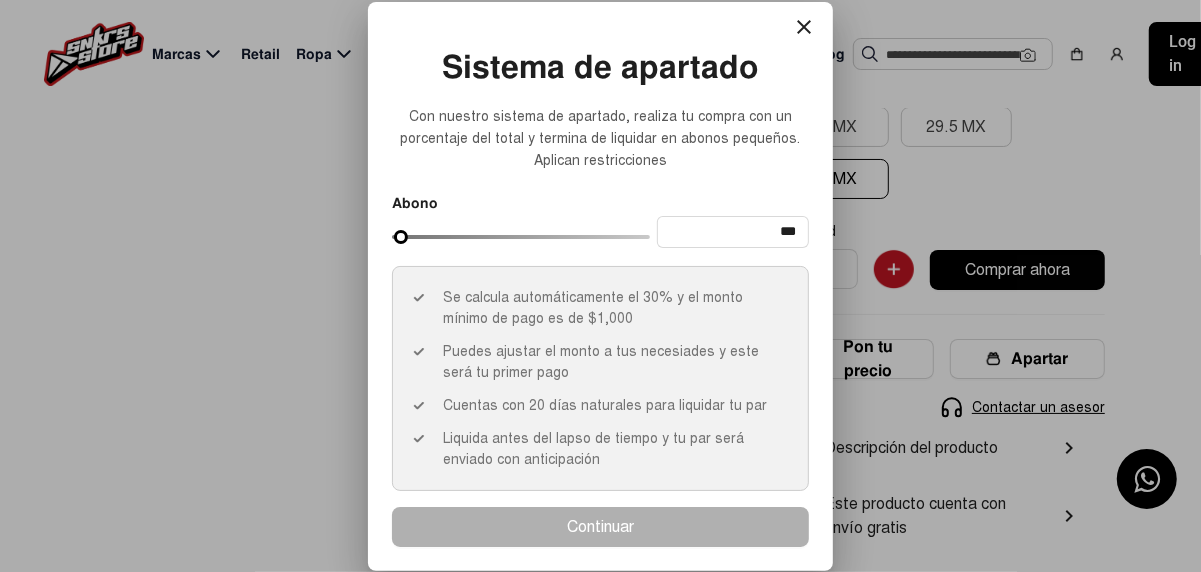 type on "***" 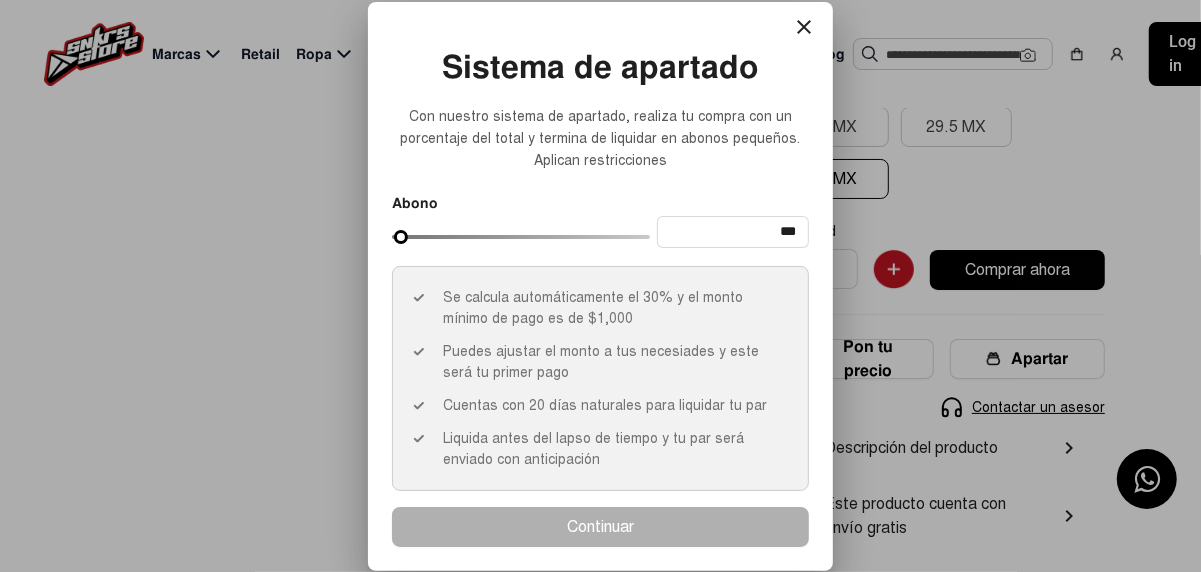 type on "***" 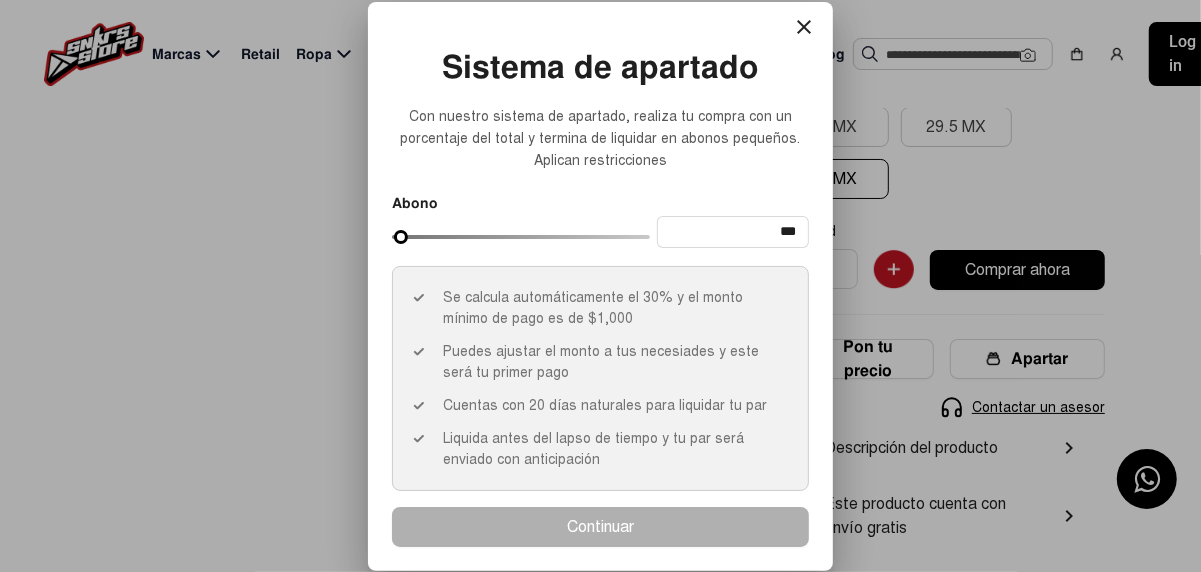 type on "***" 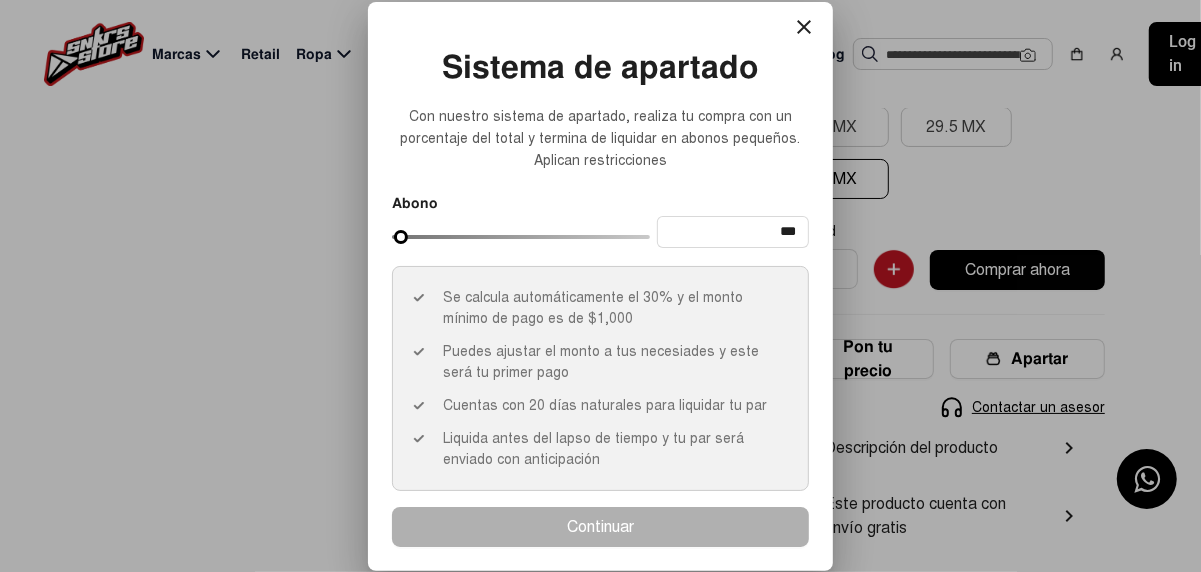 type on "***" 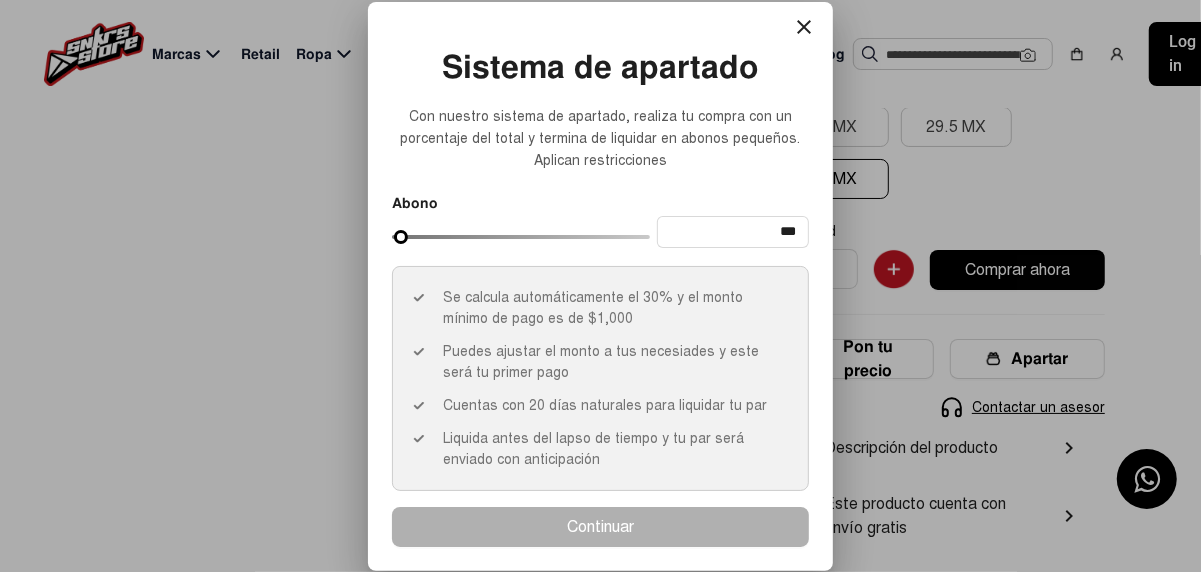 type on "***" 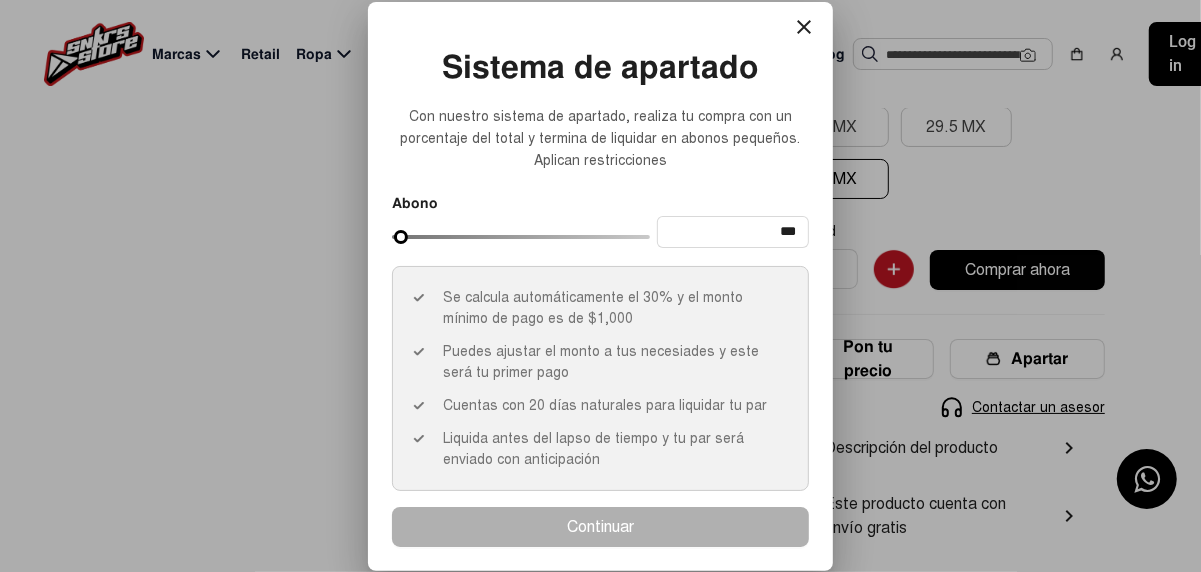 type on "***" 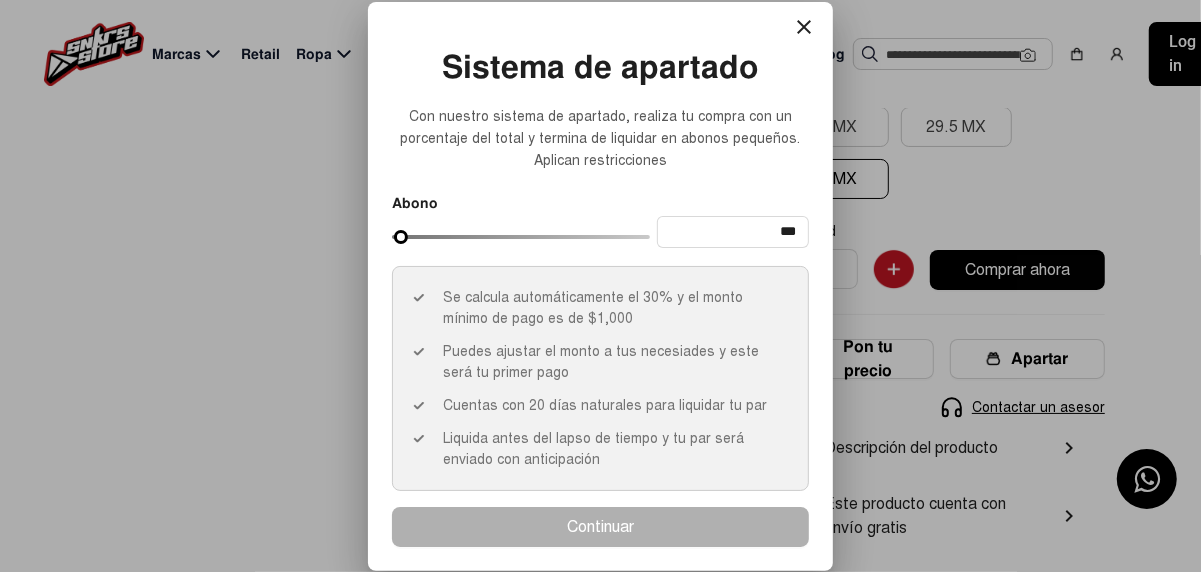 type on "***" 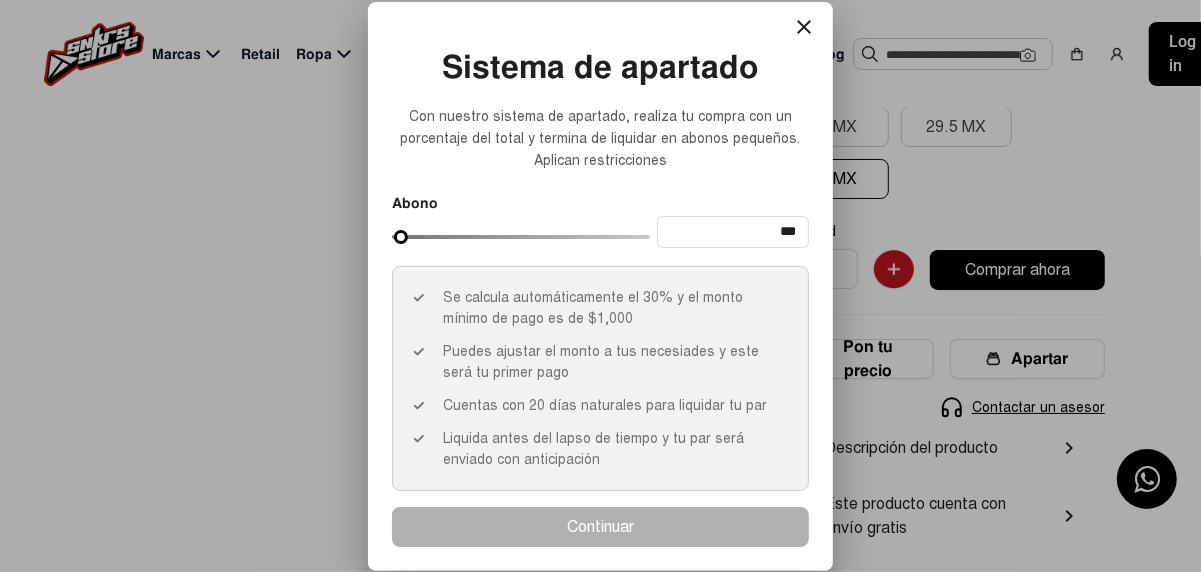 type on "***" 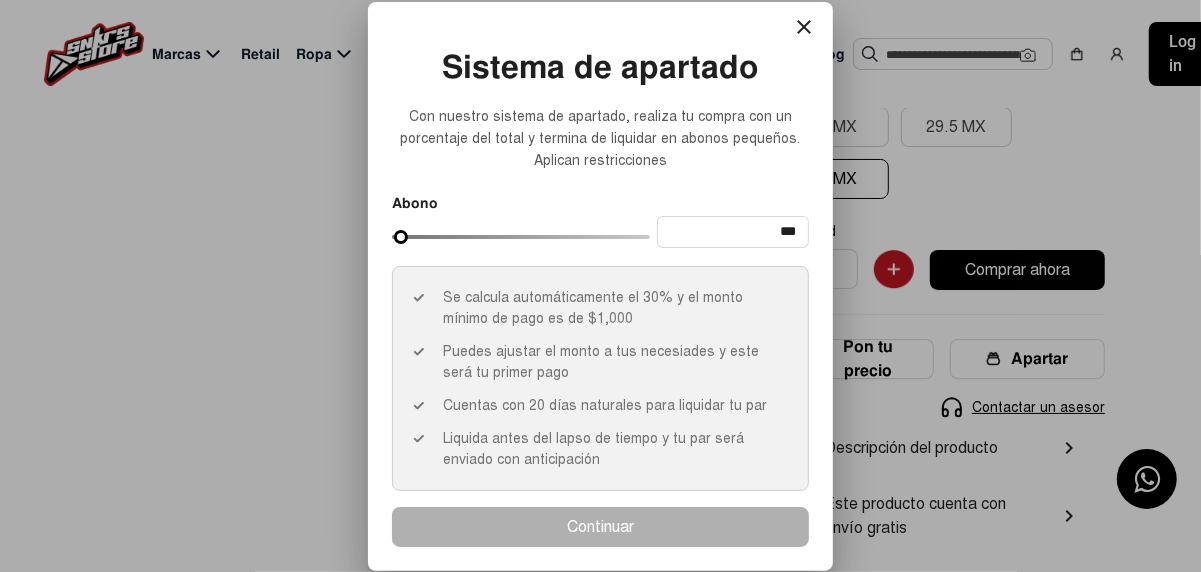 type on "***" 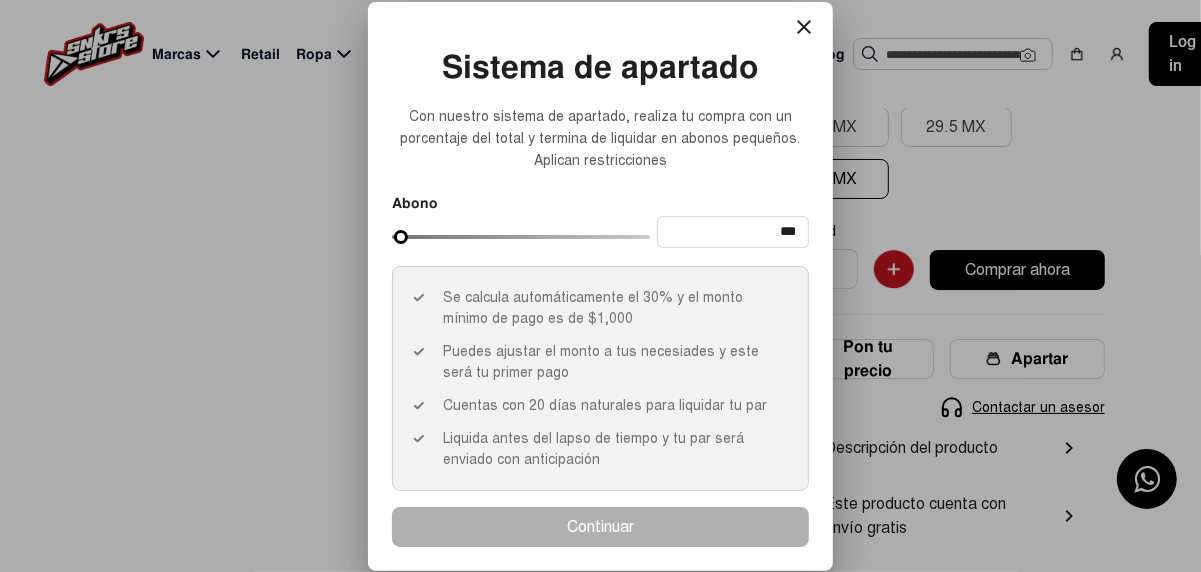 type on "***" 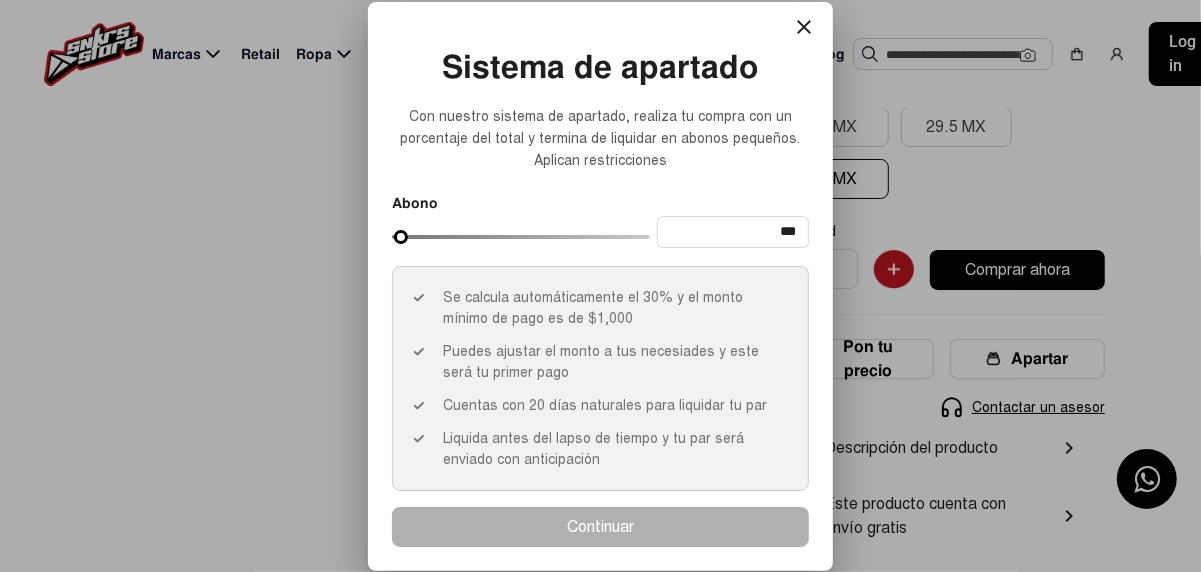 type on "***" 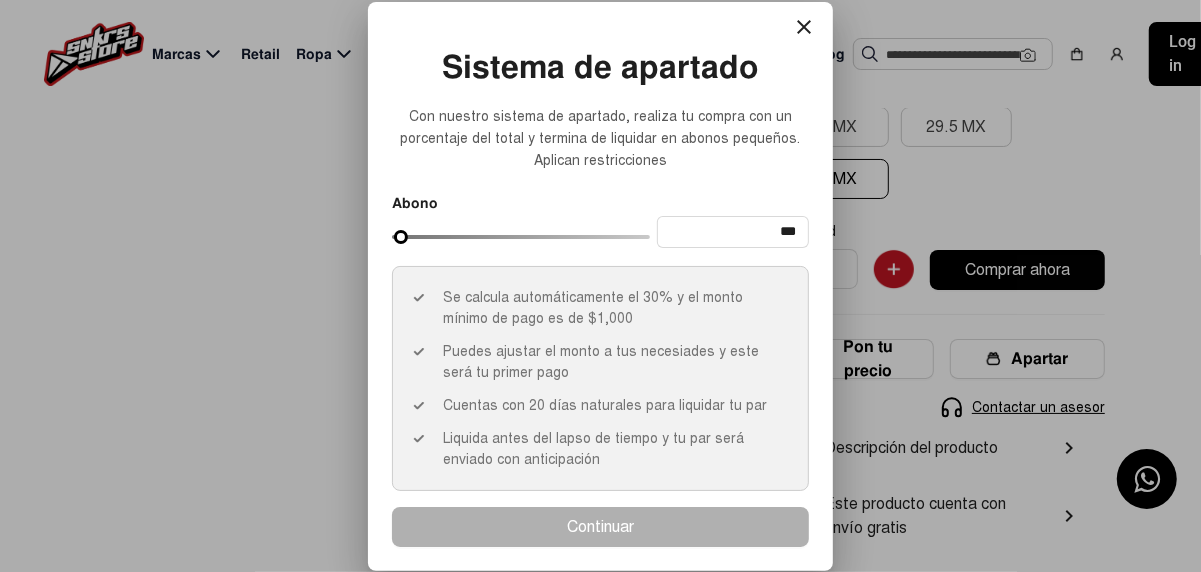 type on "***" 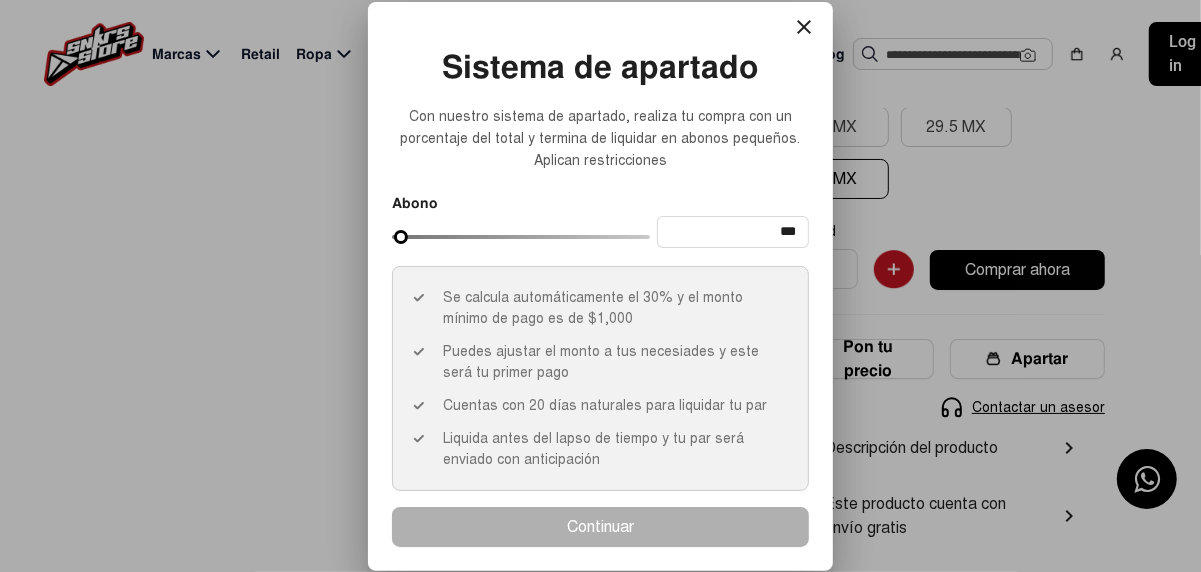 type on "***" 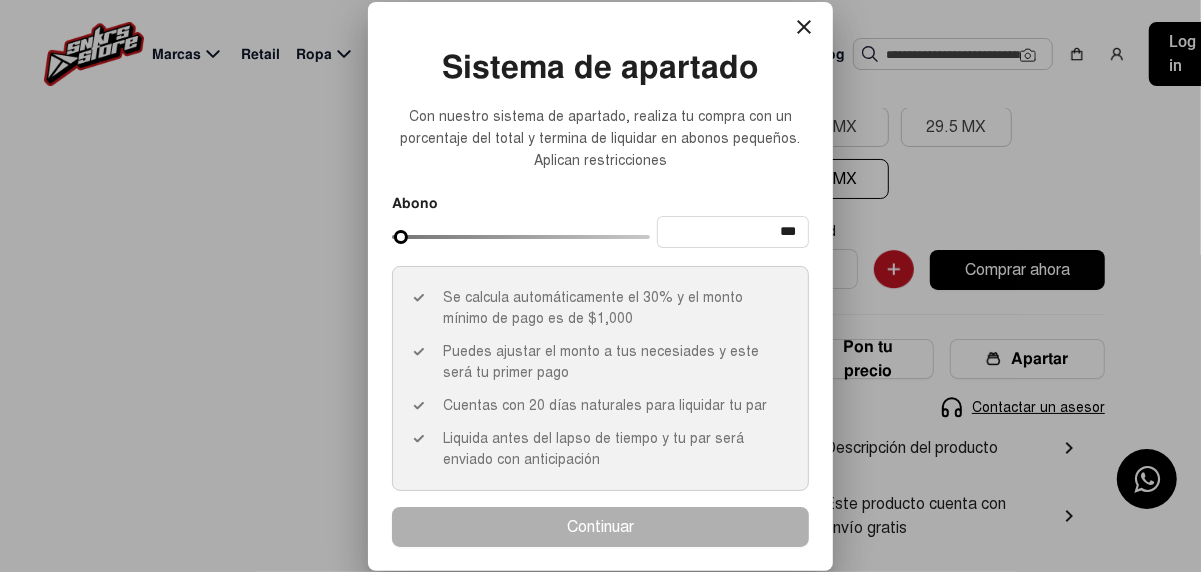 type on "***" 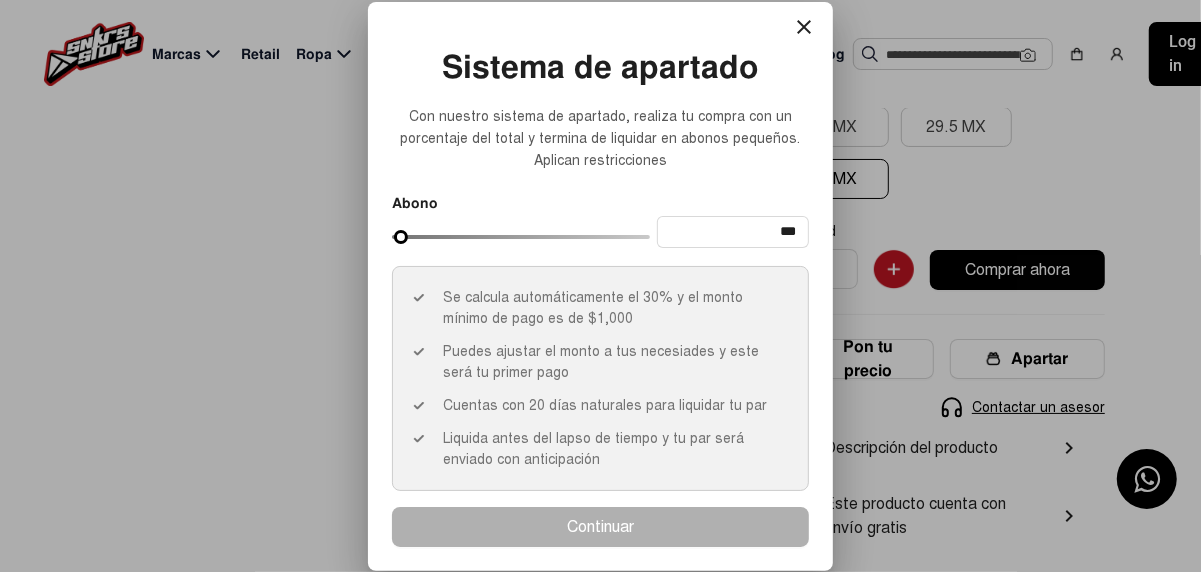 type on "***" 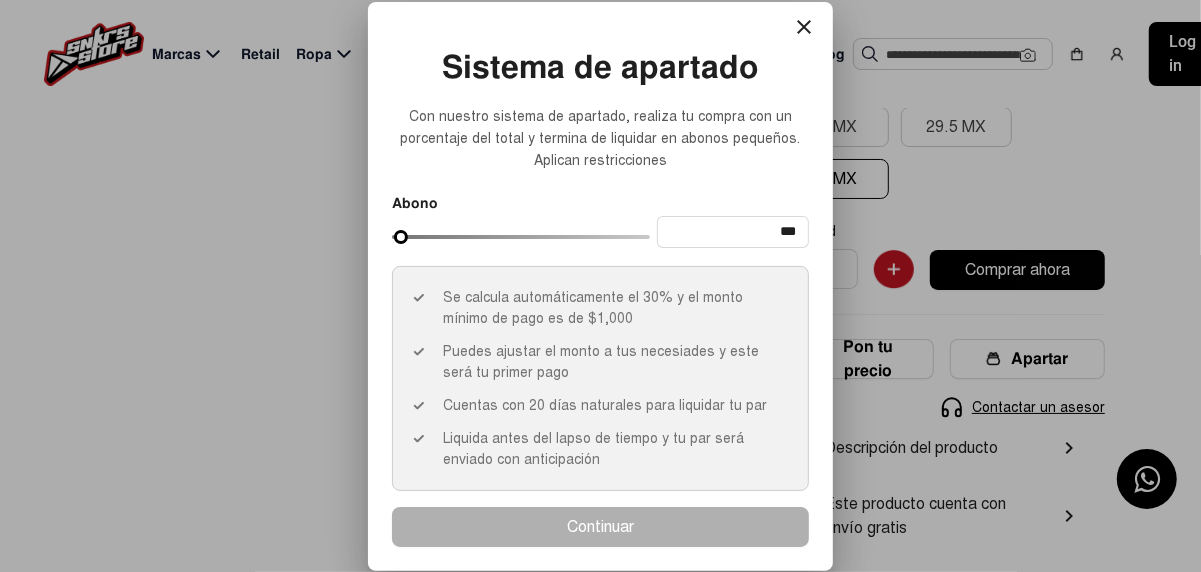 type on "***" 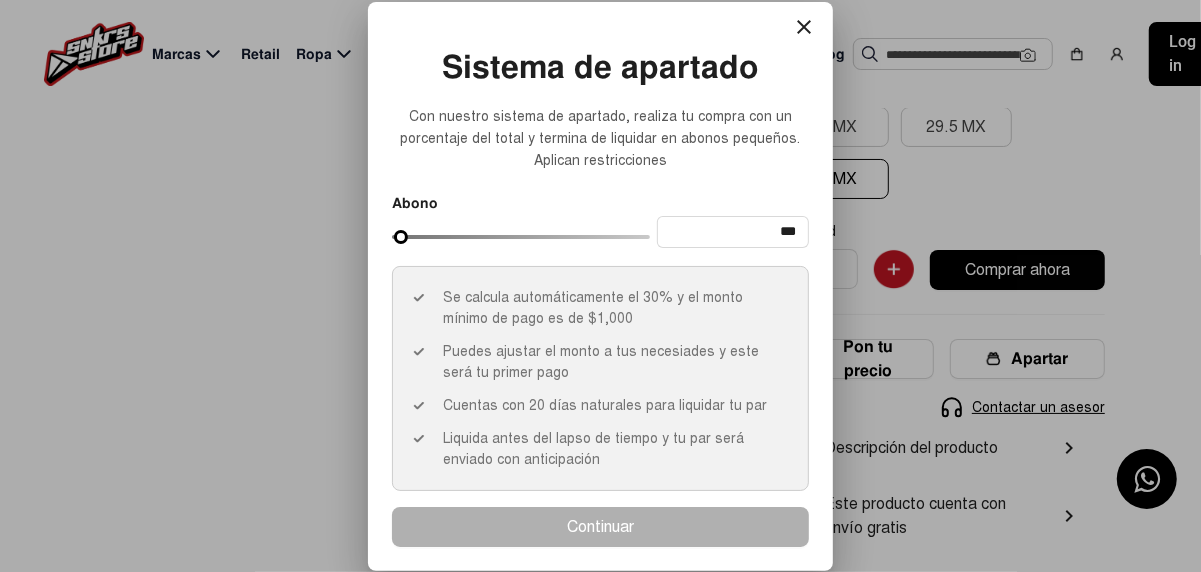 type on "***" 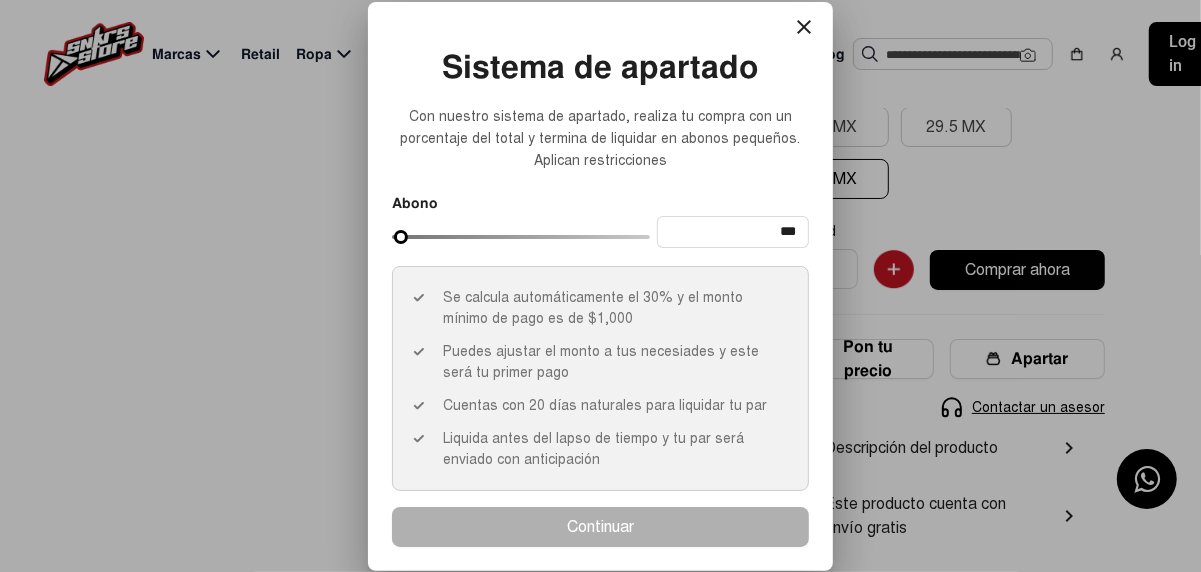 type on "***" 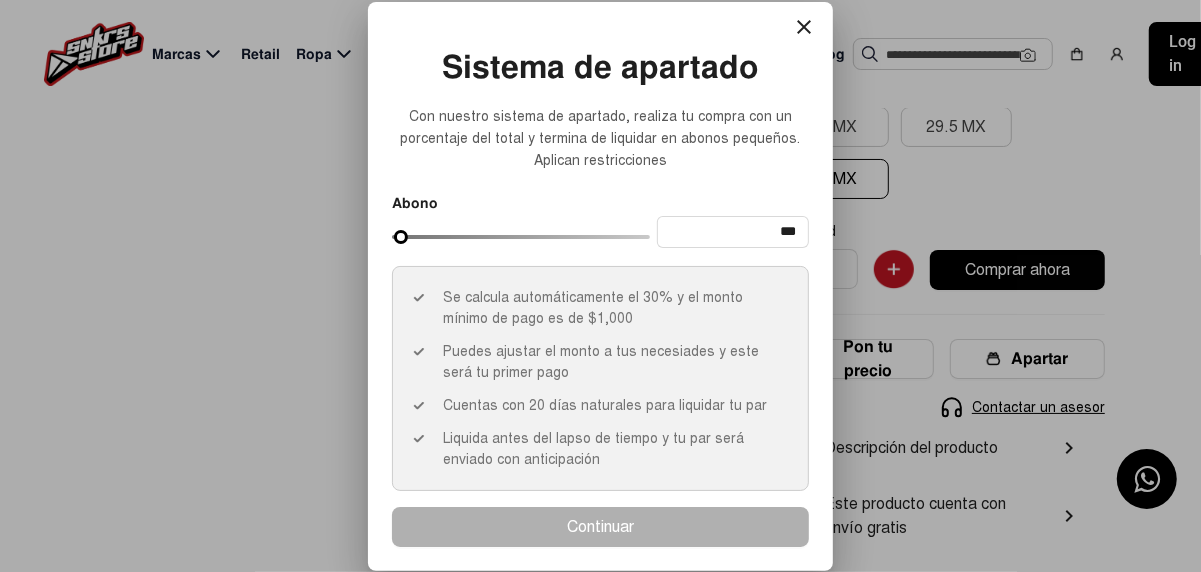 type on "***" 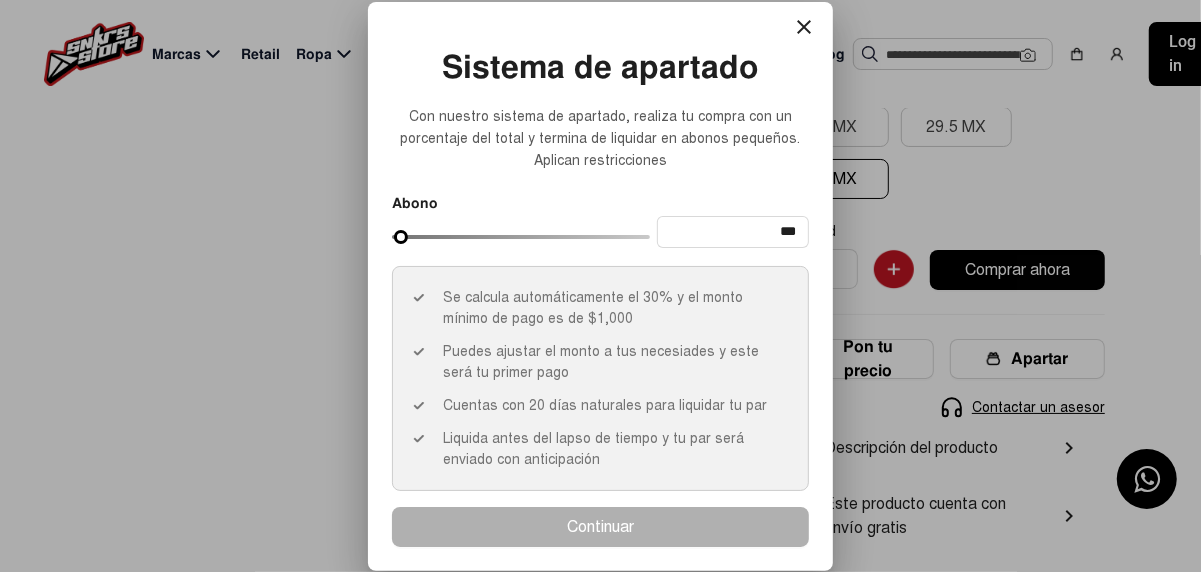 type on "***" 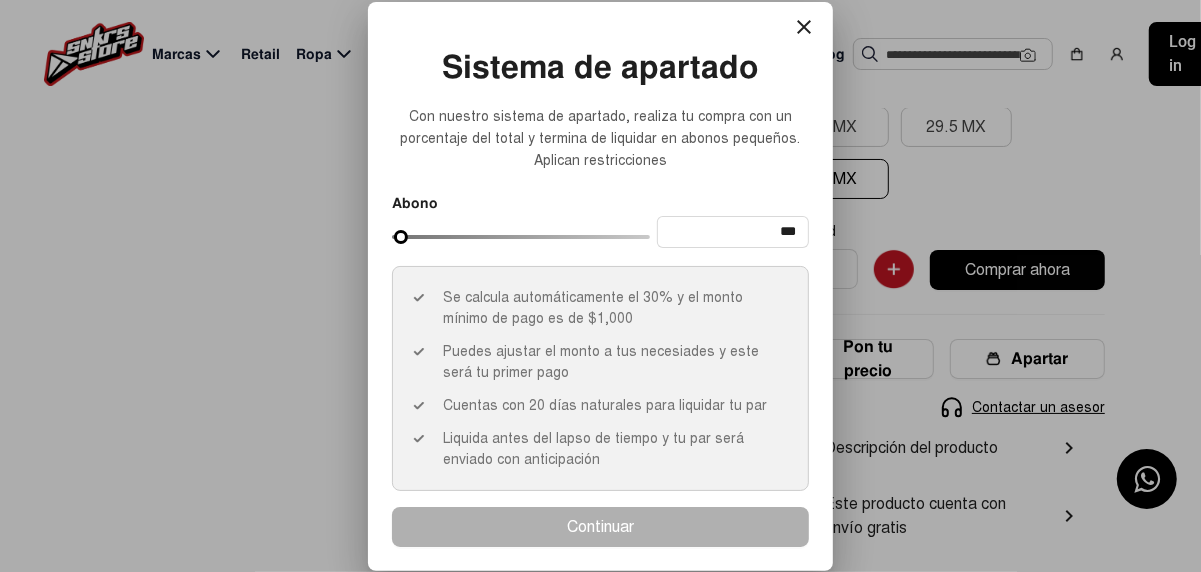 type on "***" 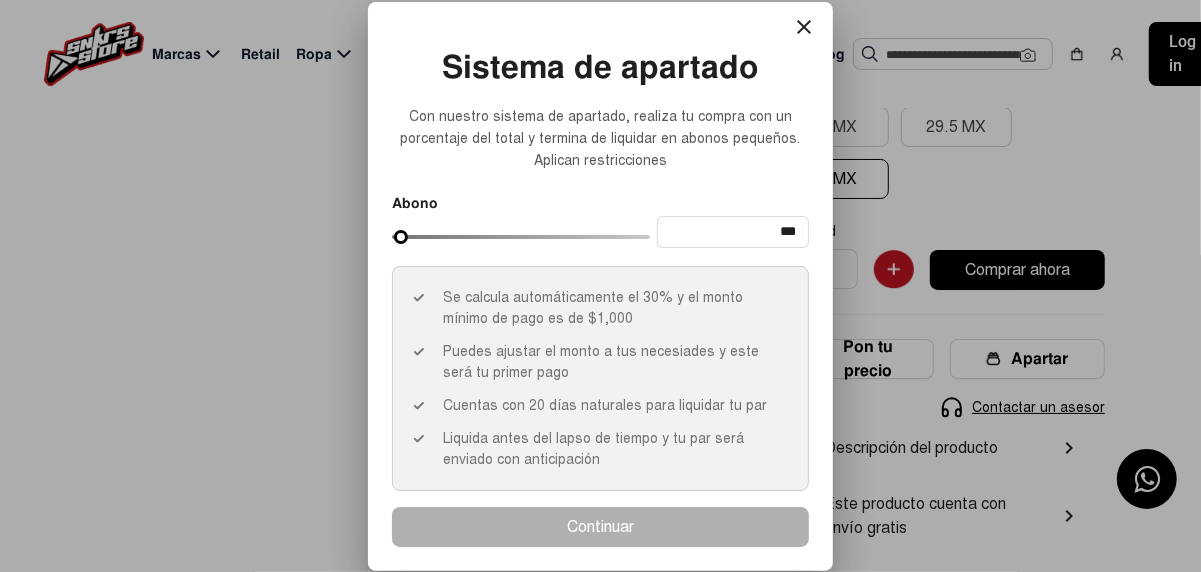 type on "***" 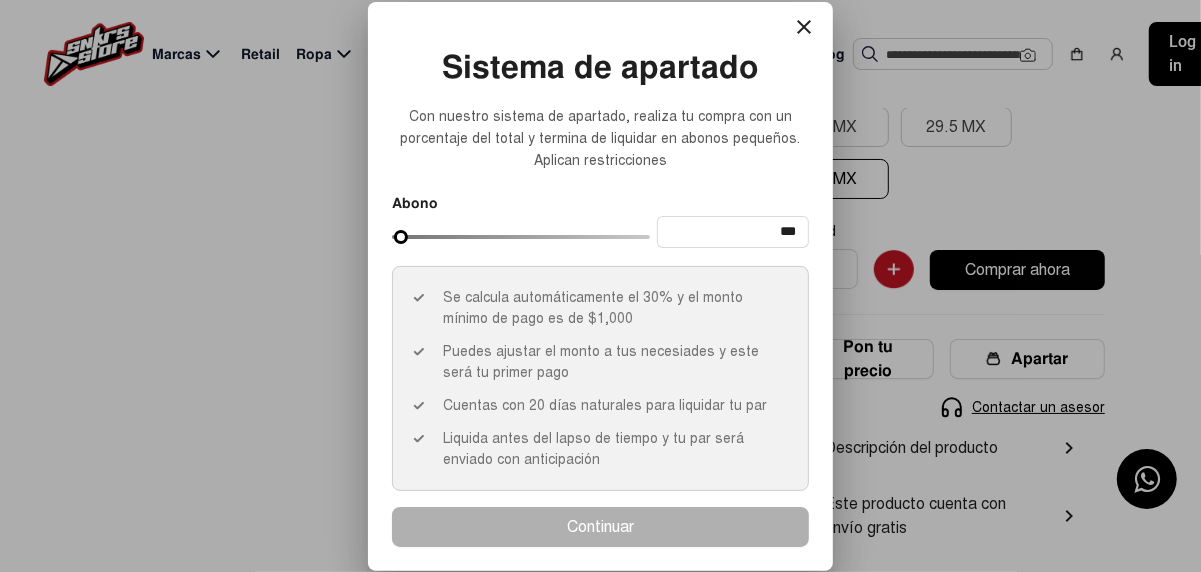 type on "***" 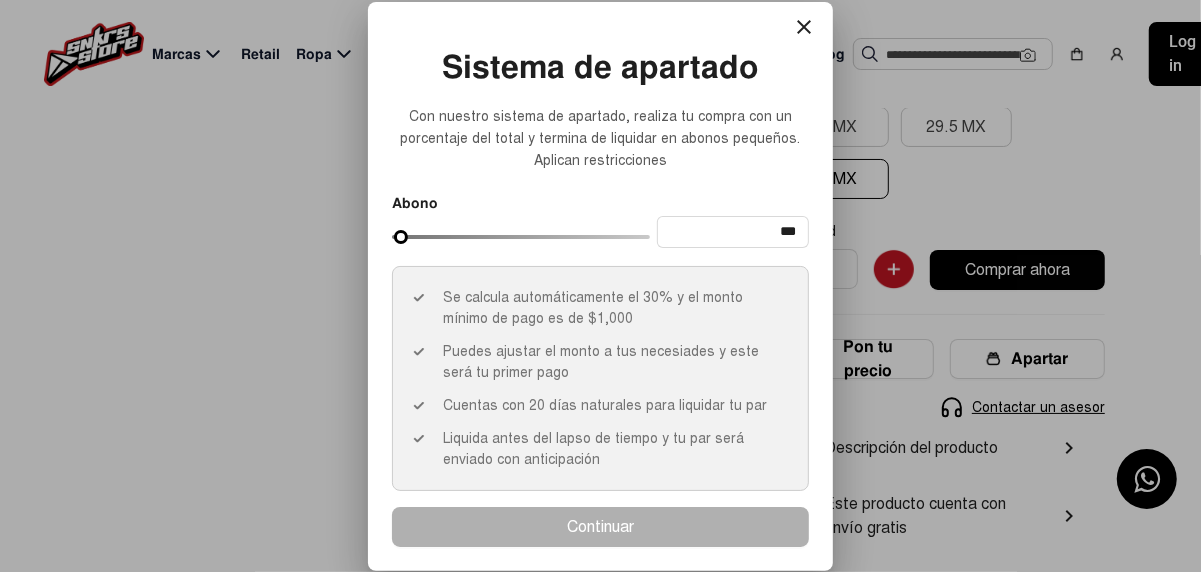 type on "***" 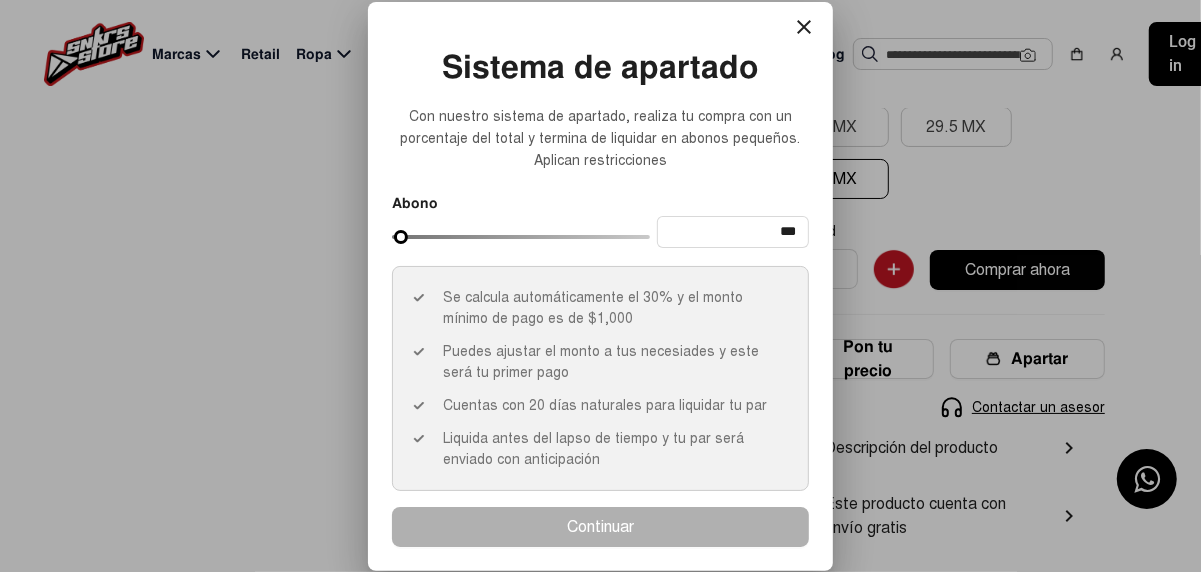 type on "***" 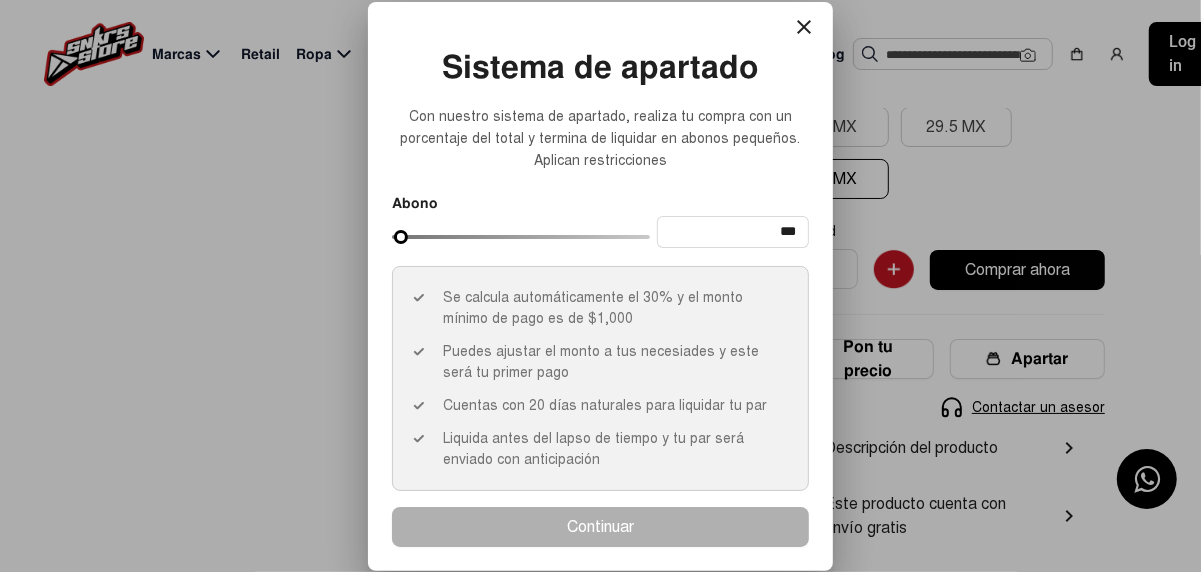 type on "***" 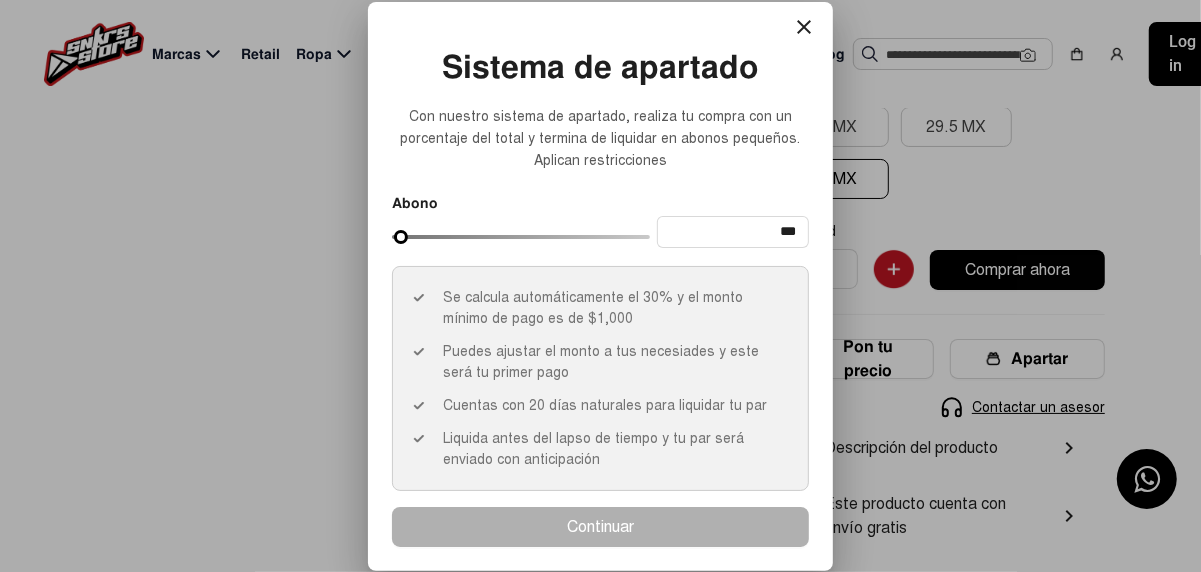 type on "***" 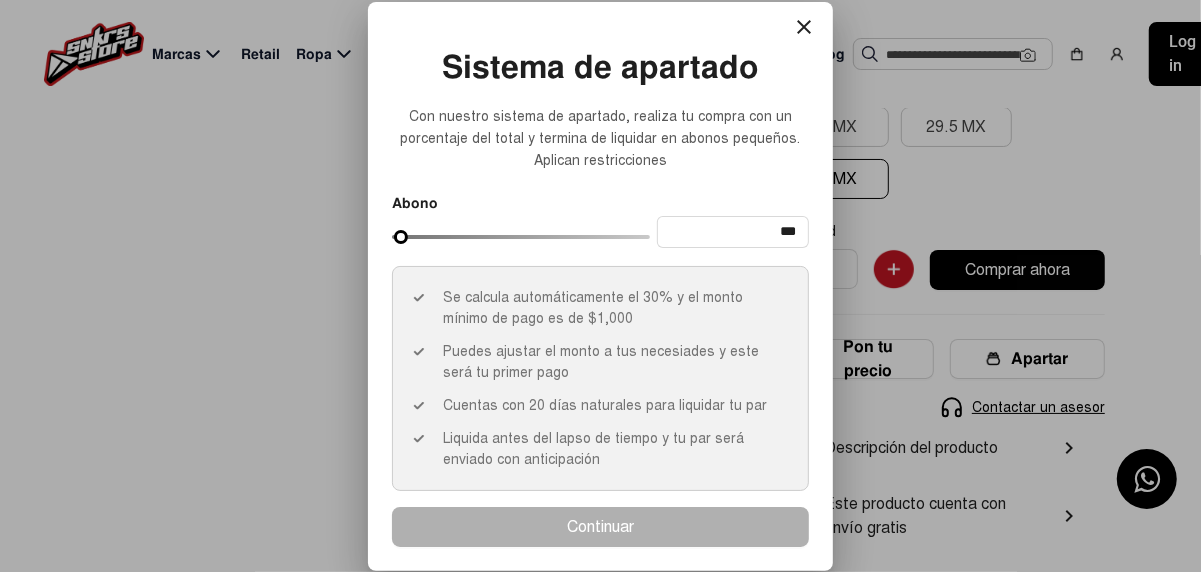 type on "***" 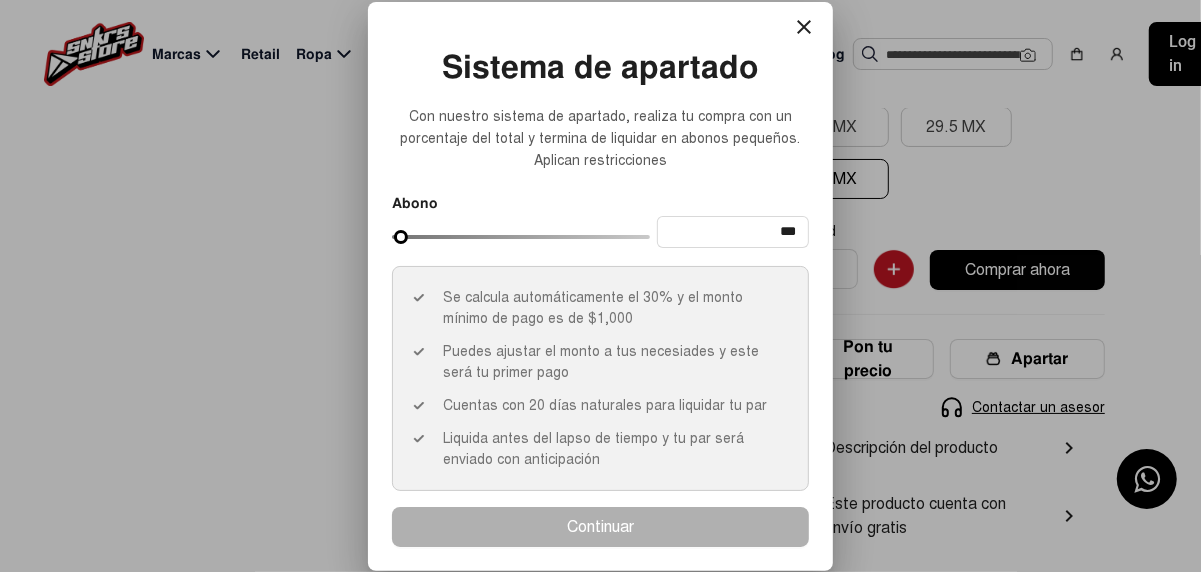 type on "***" 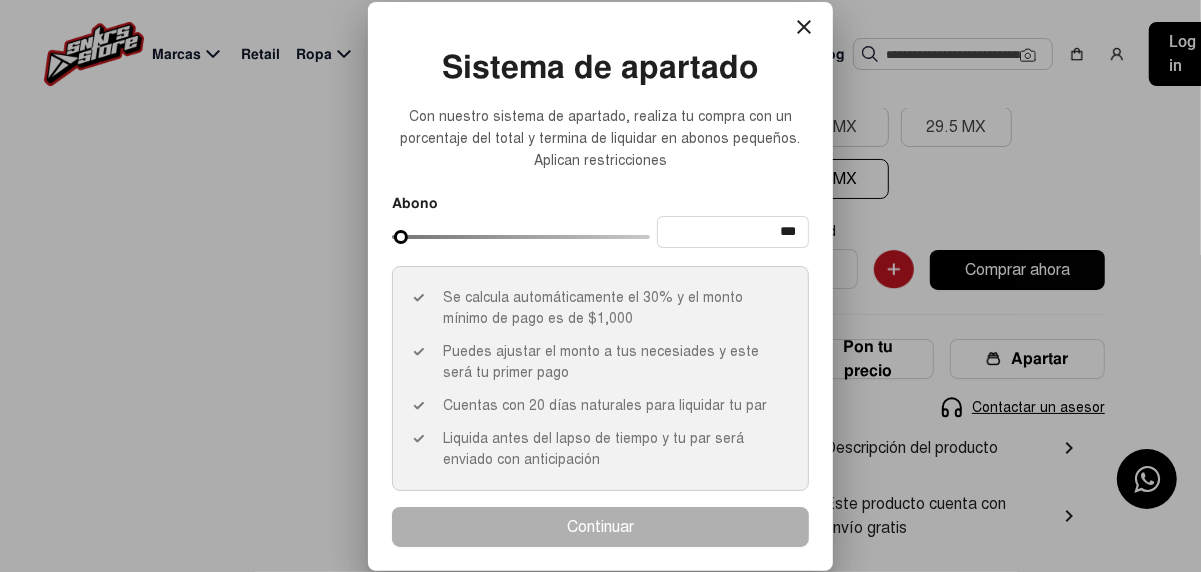 type on "***" 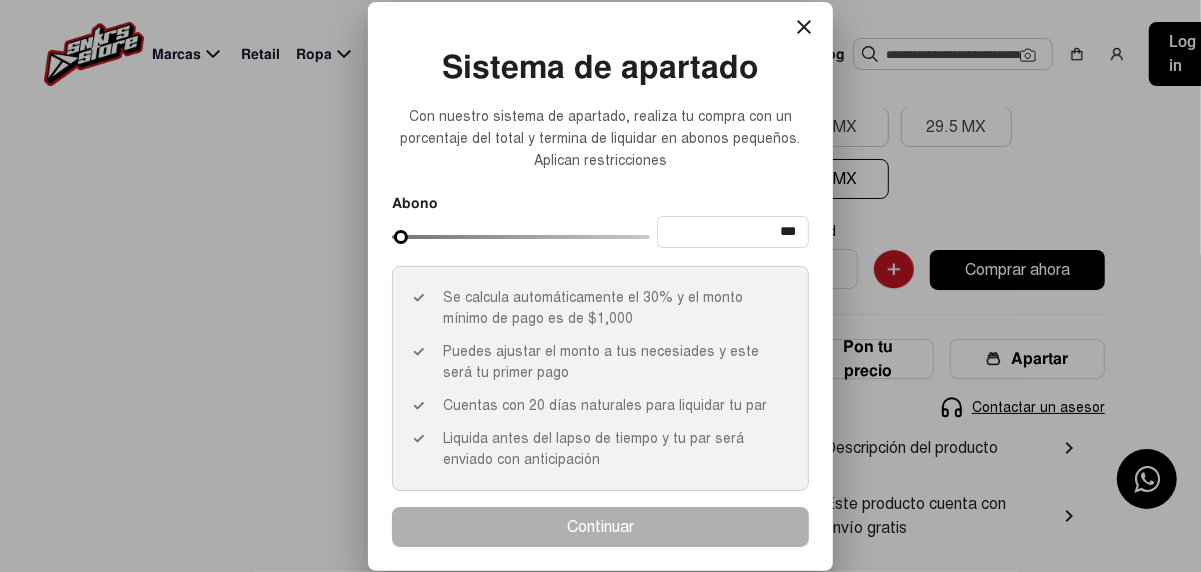 type on "***" 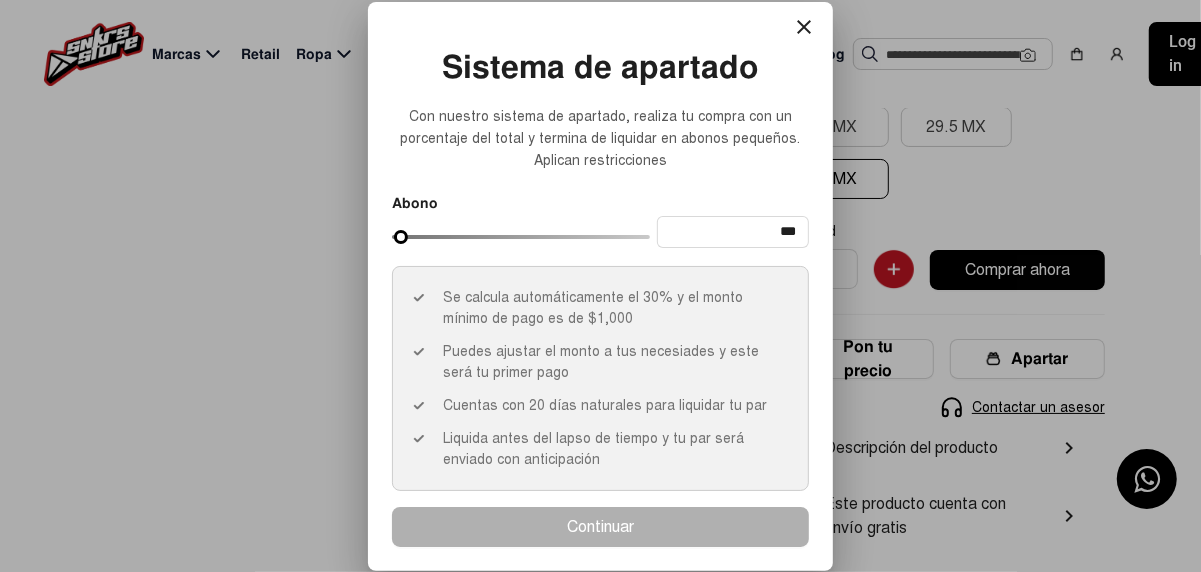 type on "***" 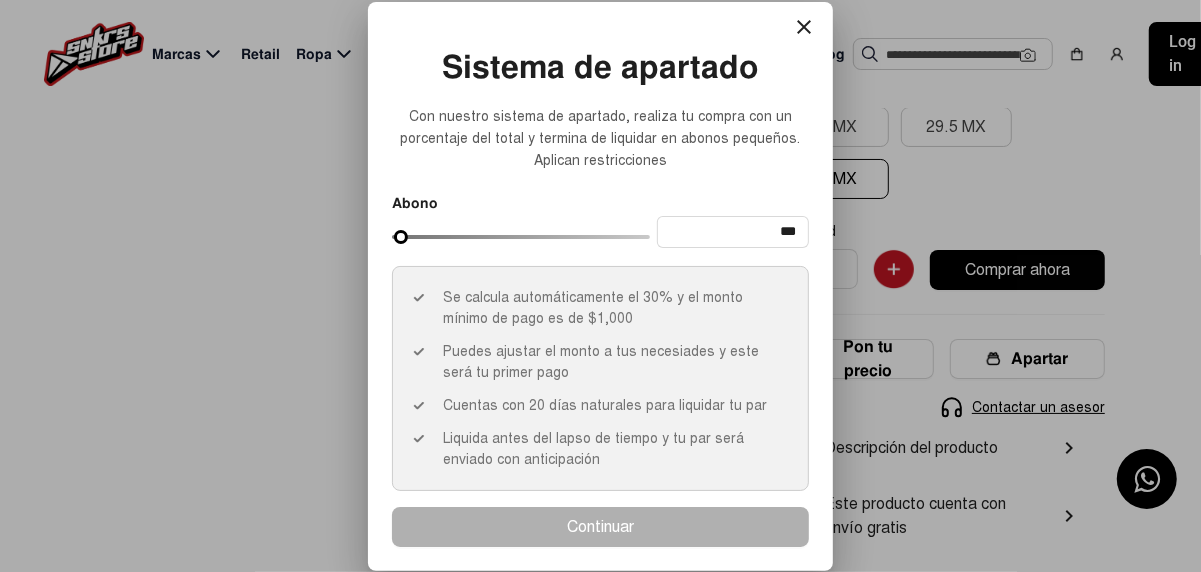 type on "***" 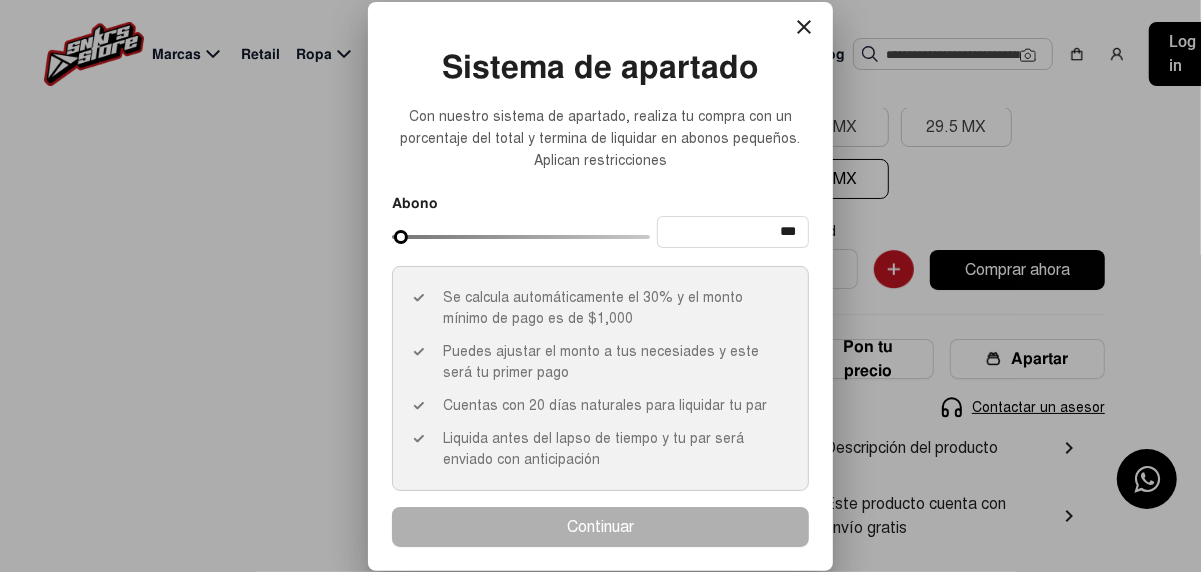 type on "***" 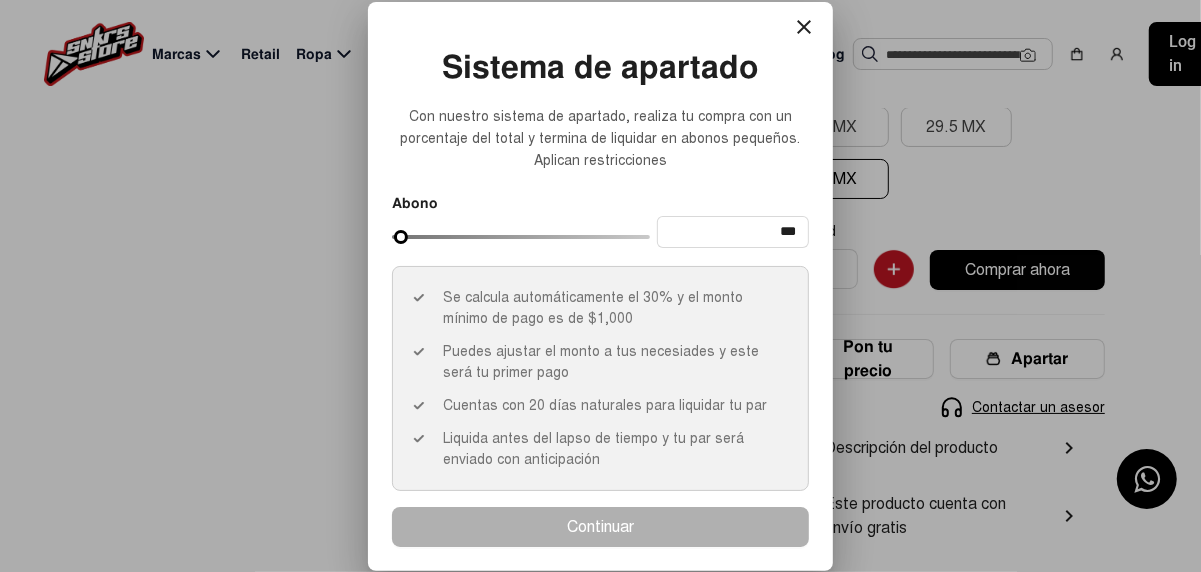 type on "***" 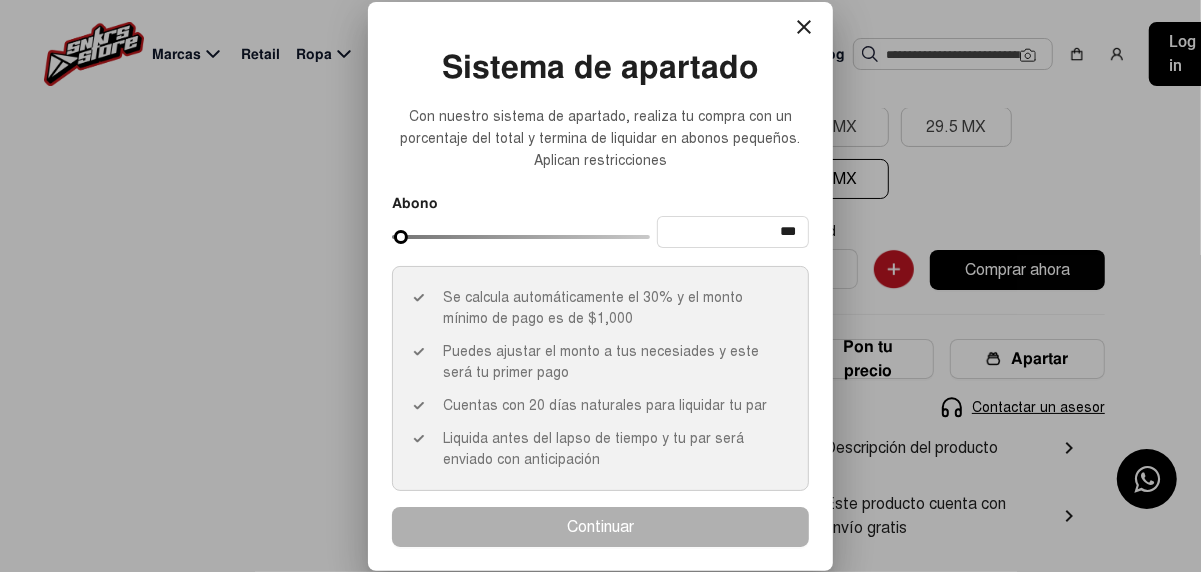 type on "***" 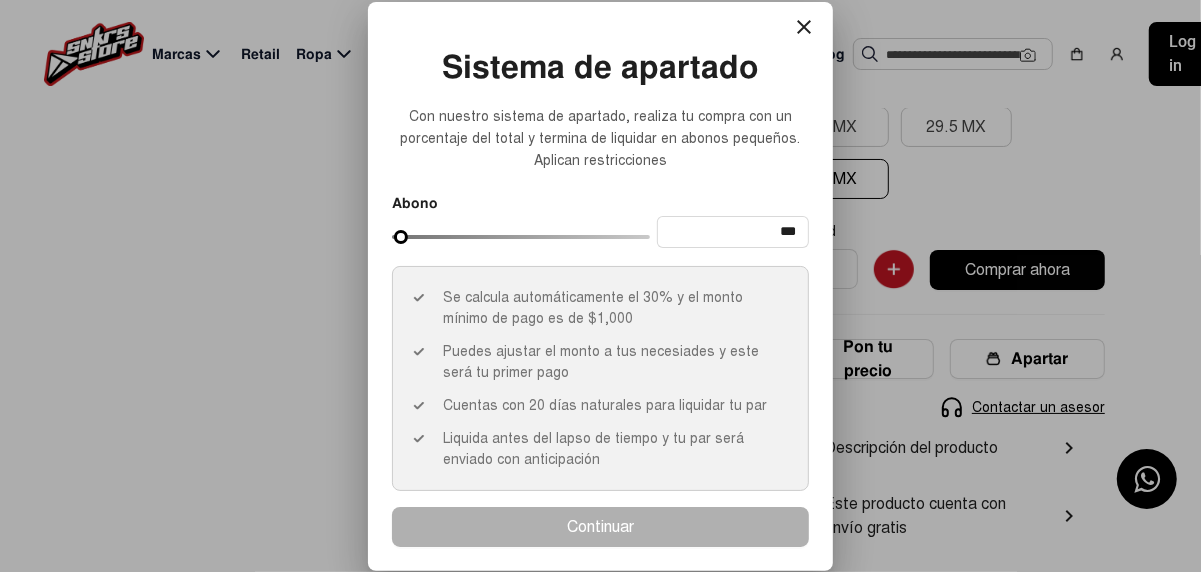 type on "***" 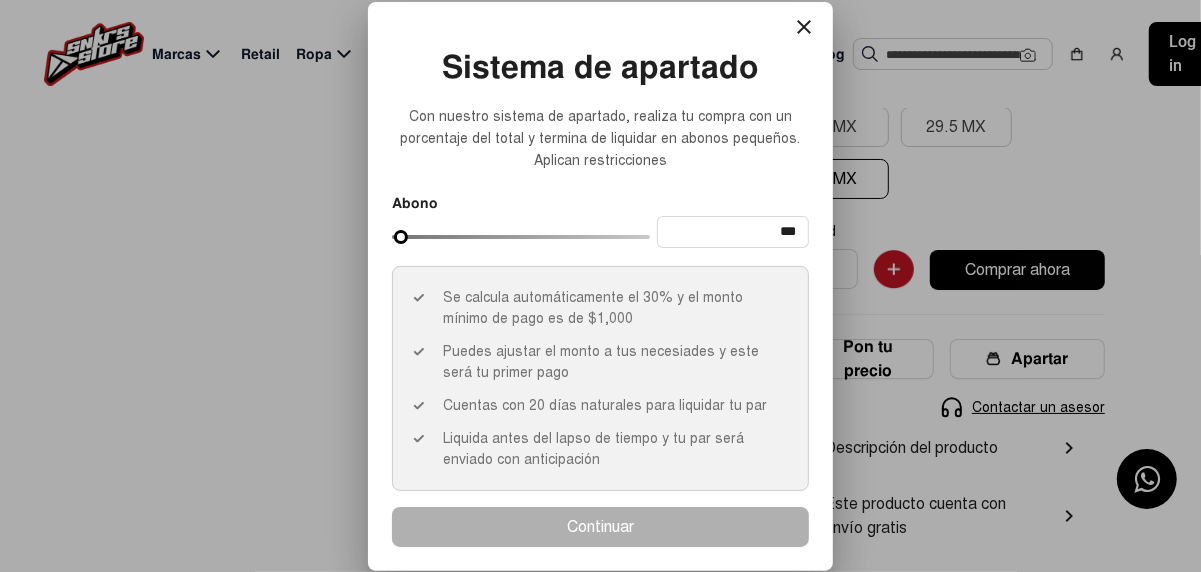 type on "***" 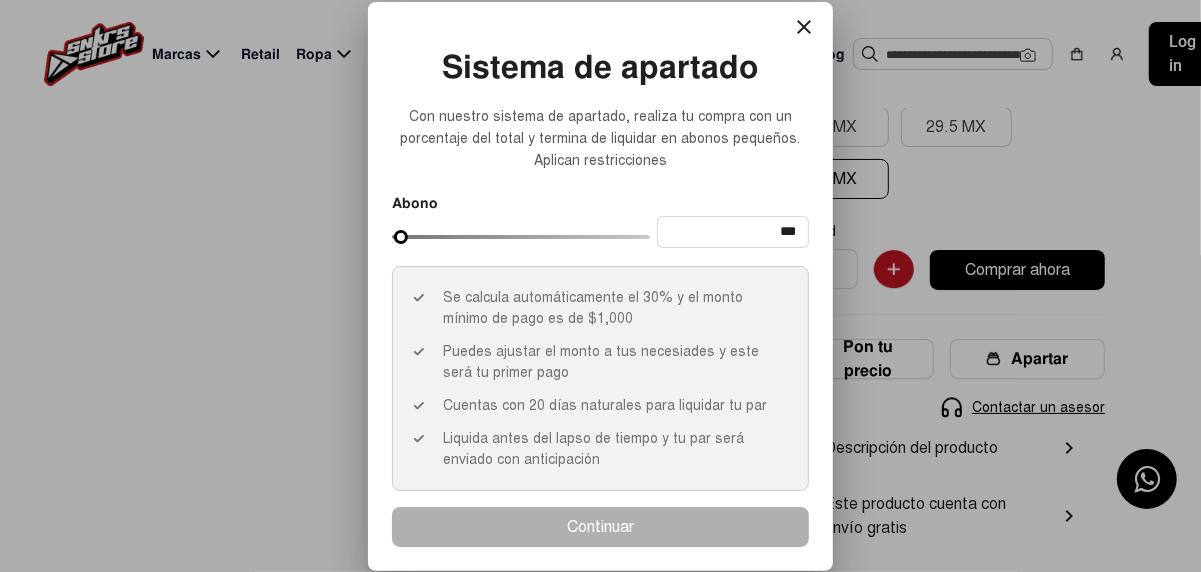 type on "***" 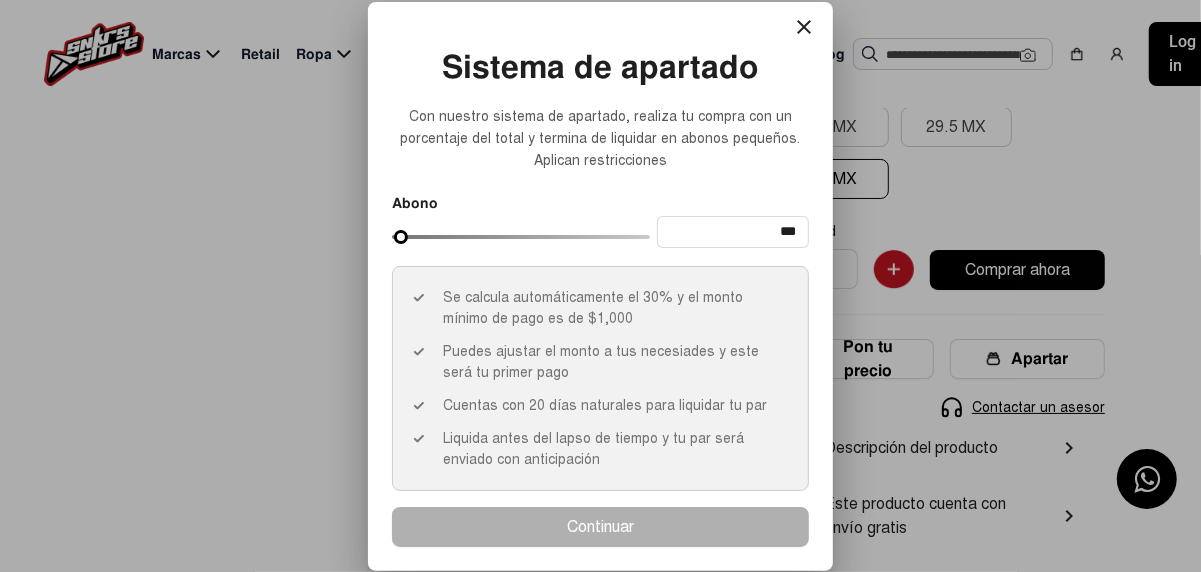 type on "***" 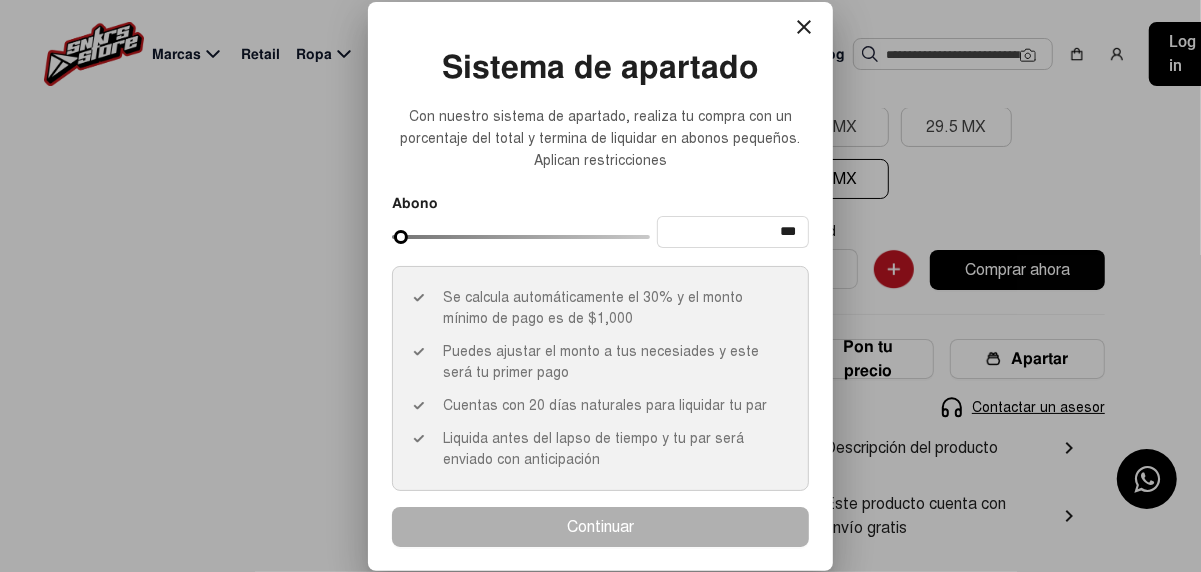 type on "***" 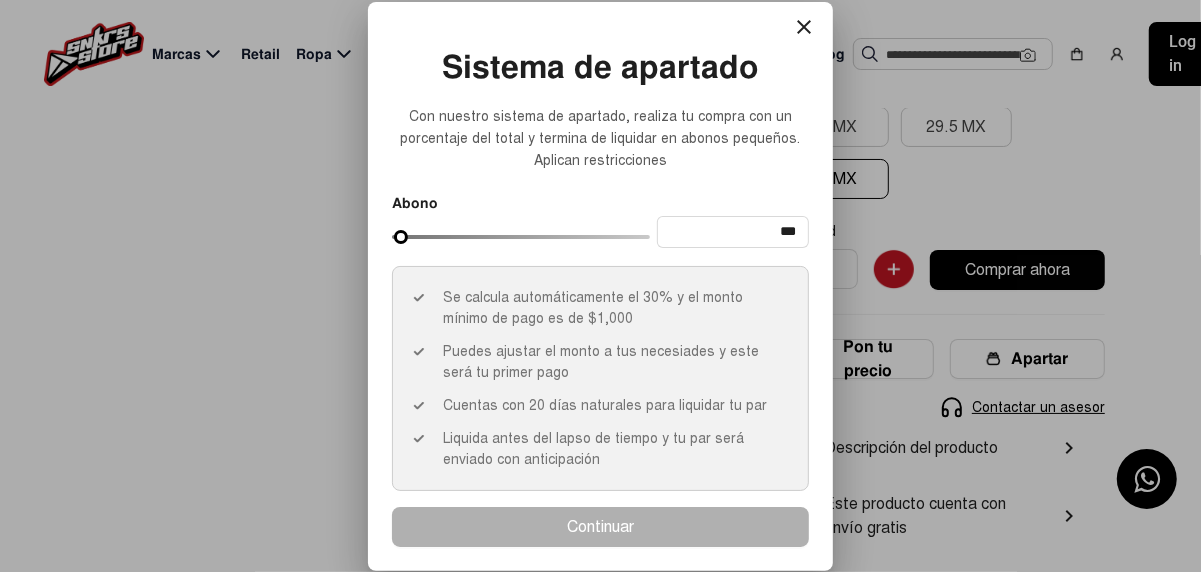 type on "***" 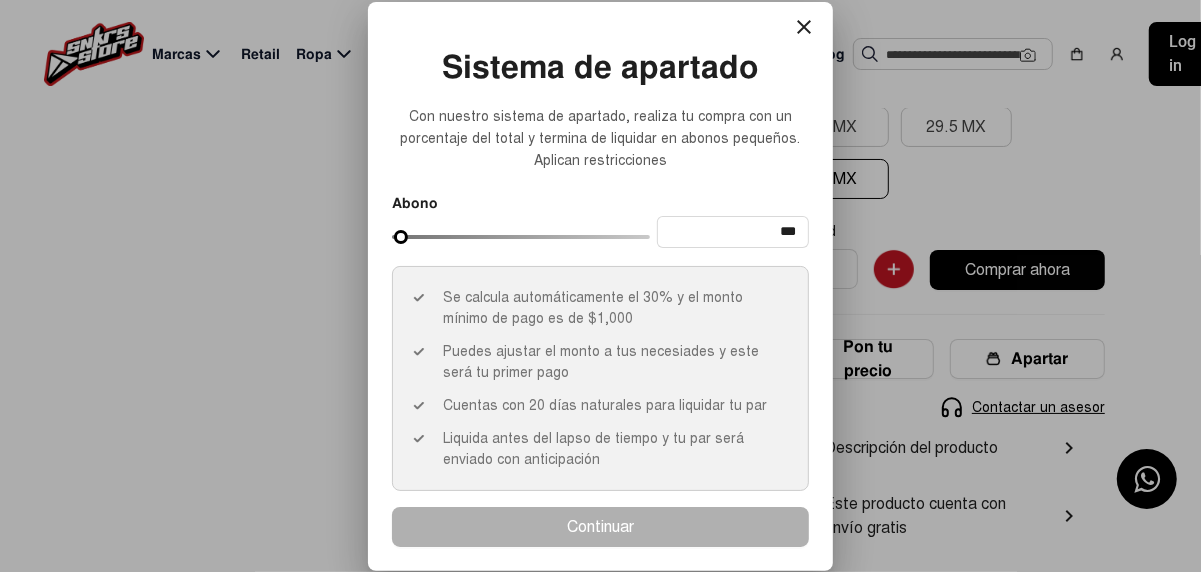 type on "****" 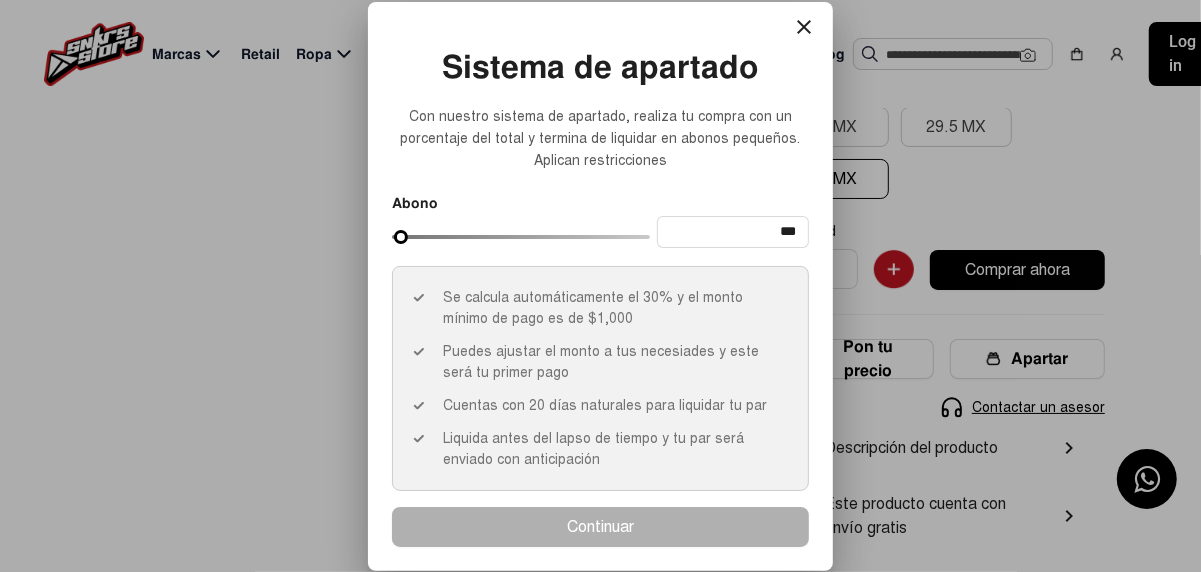 type on "****" 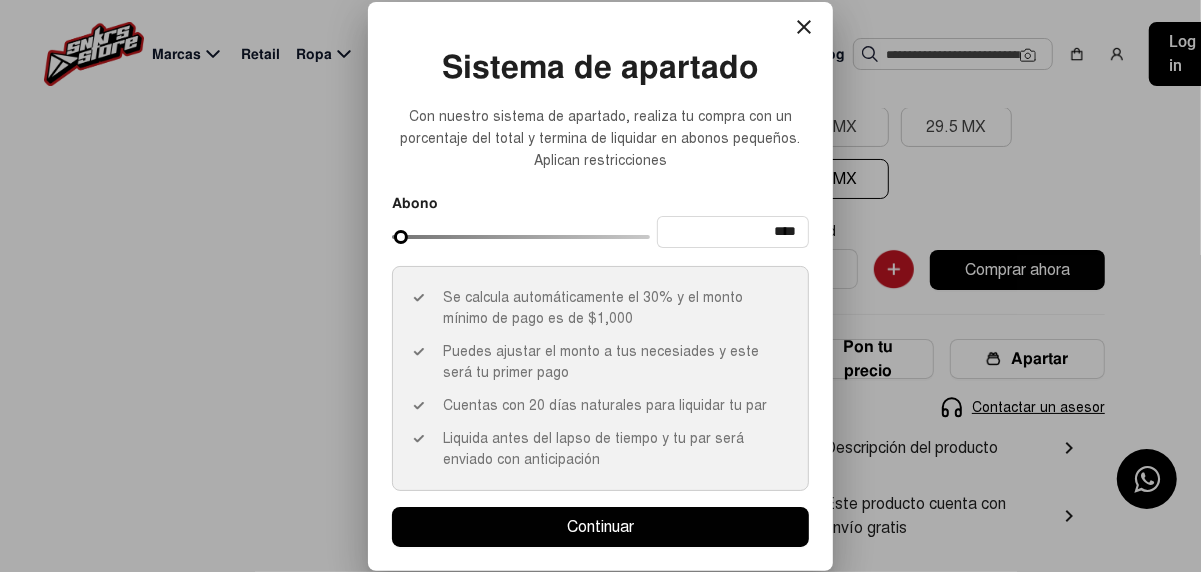 type on "****" 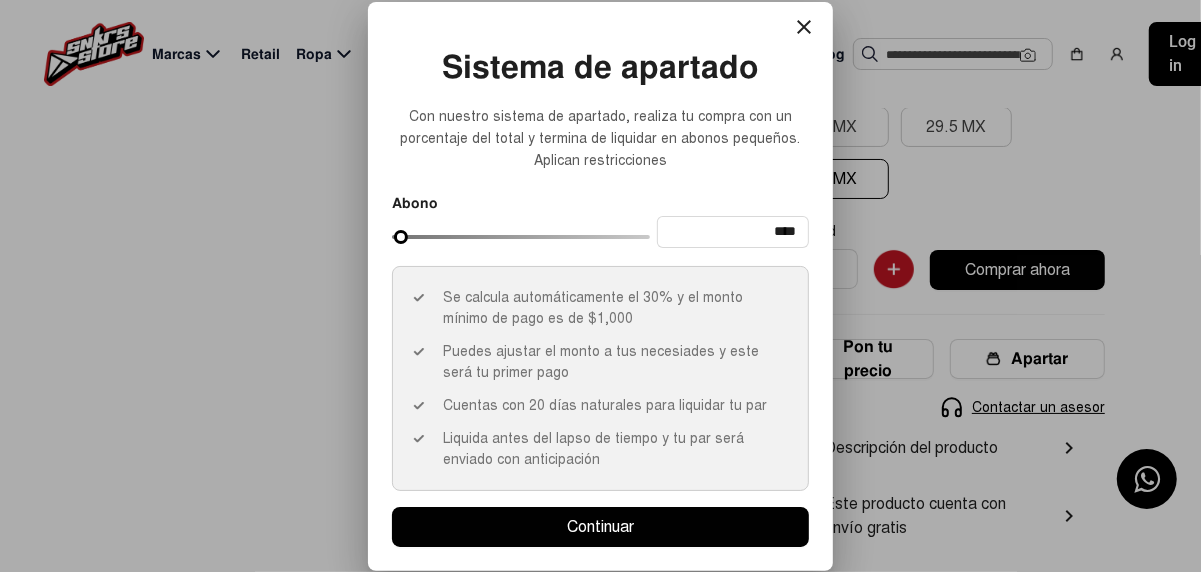 type on "****" 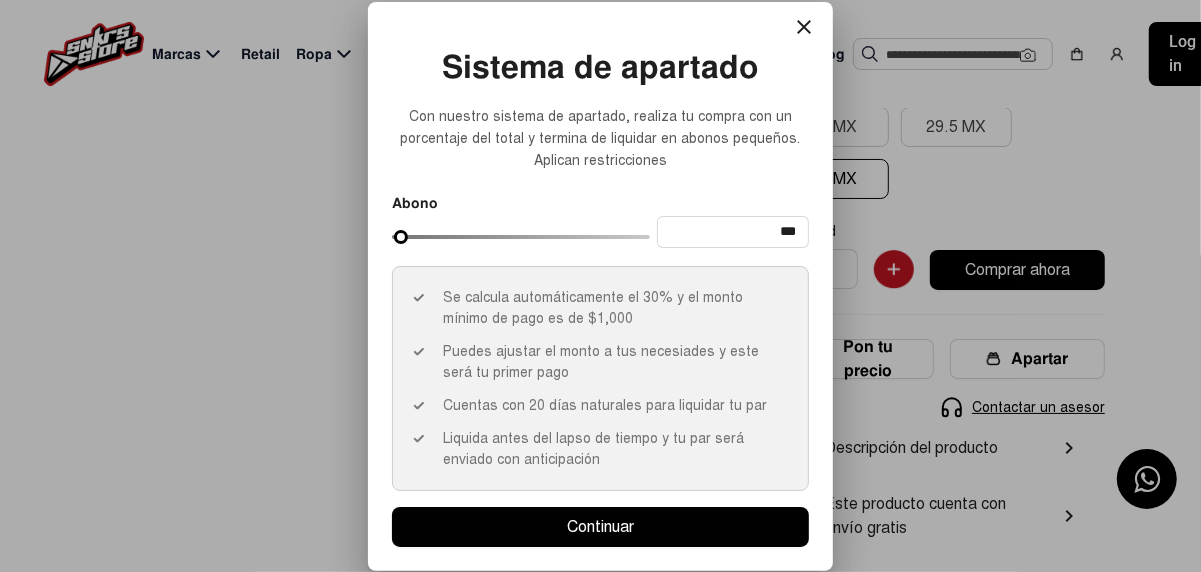 type on "***" 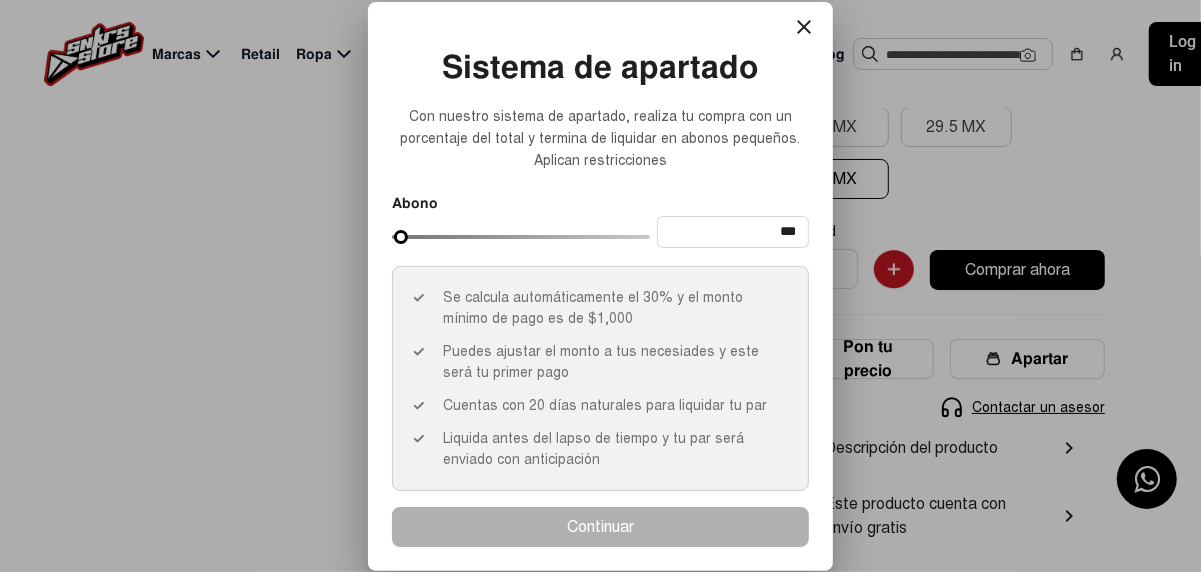 type on "***" 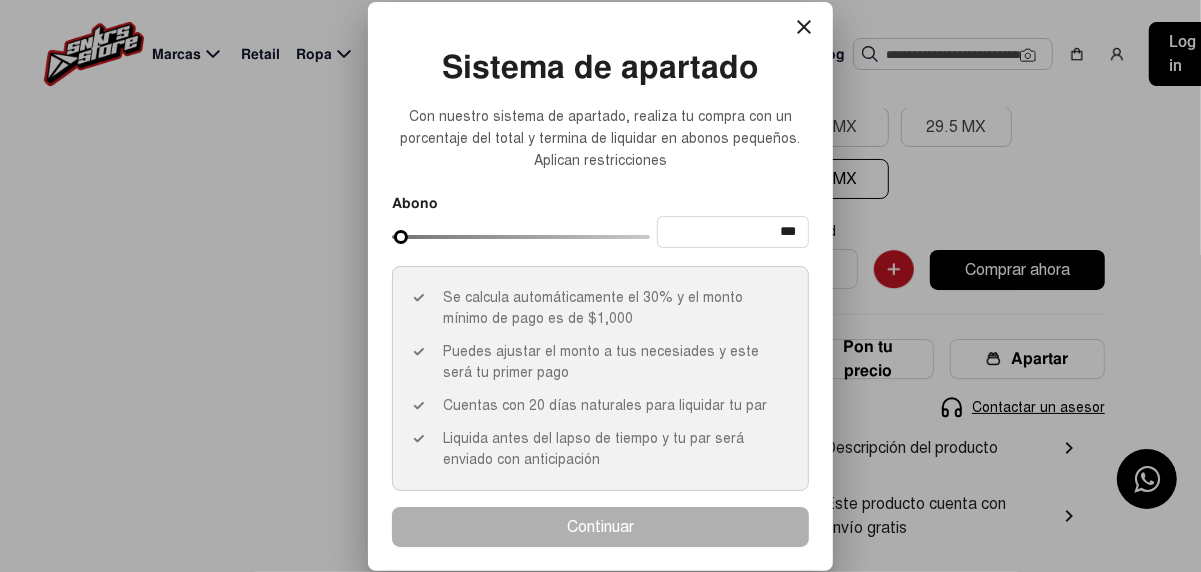 type on "***" 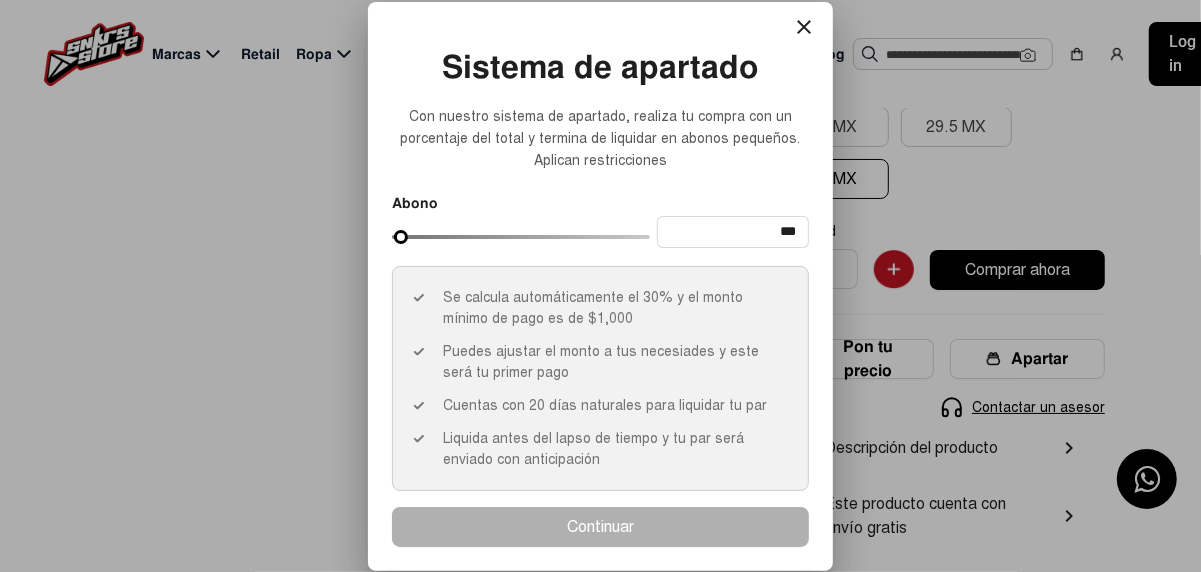 type on "***" 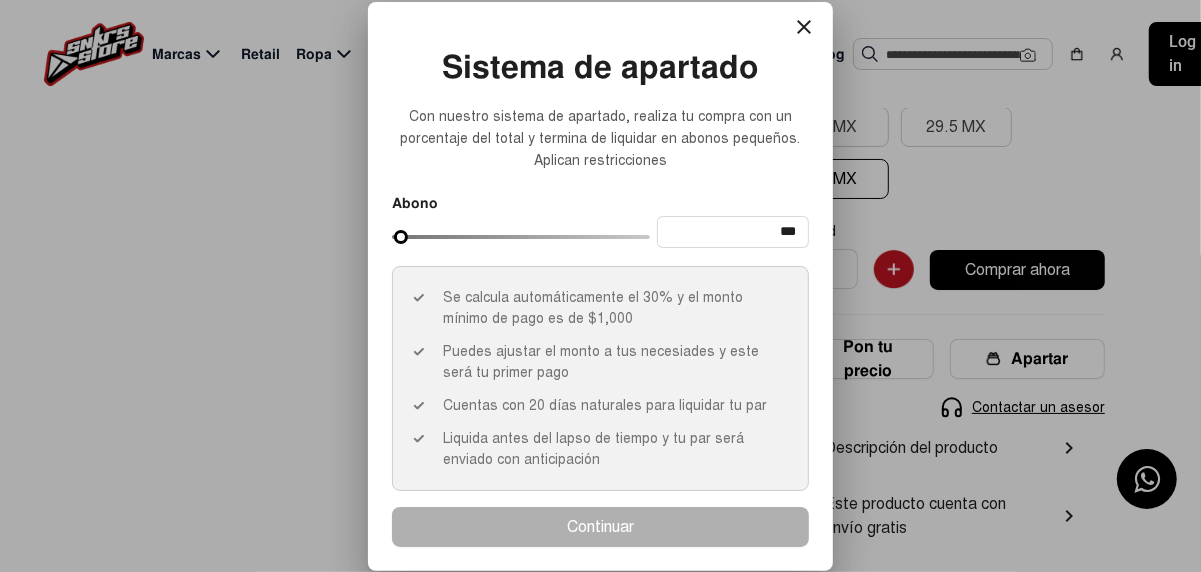 type on "***" 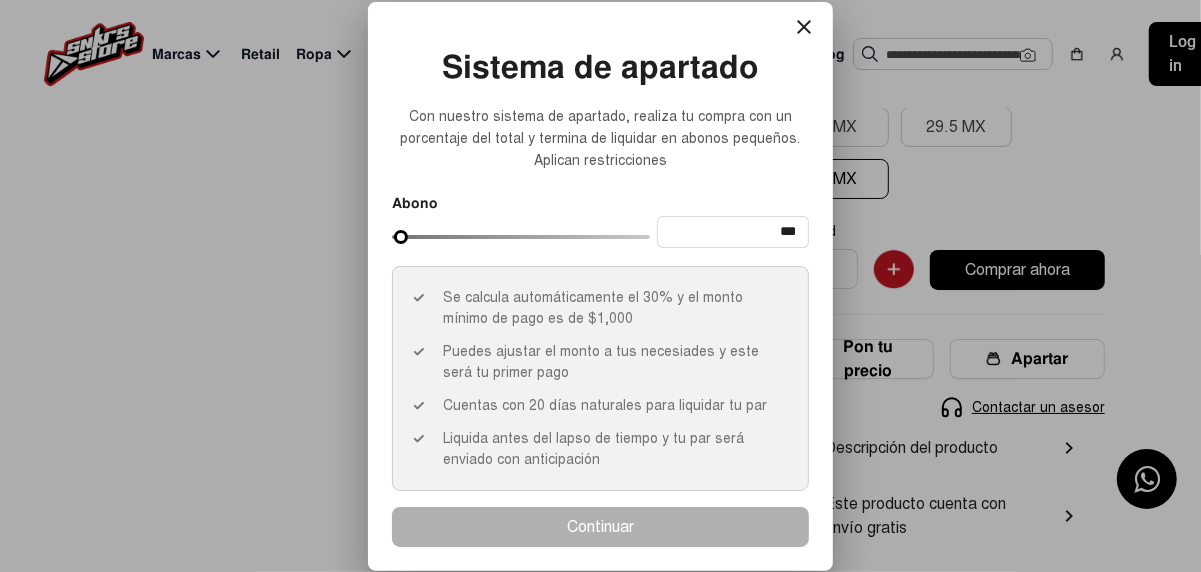 type on "***" 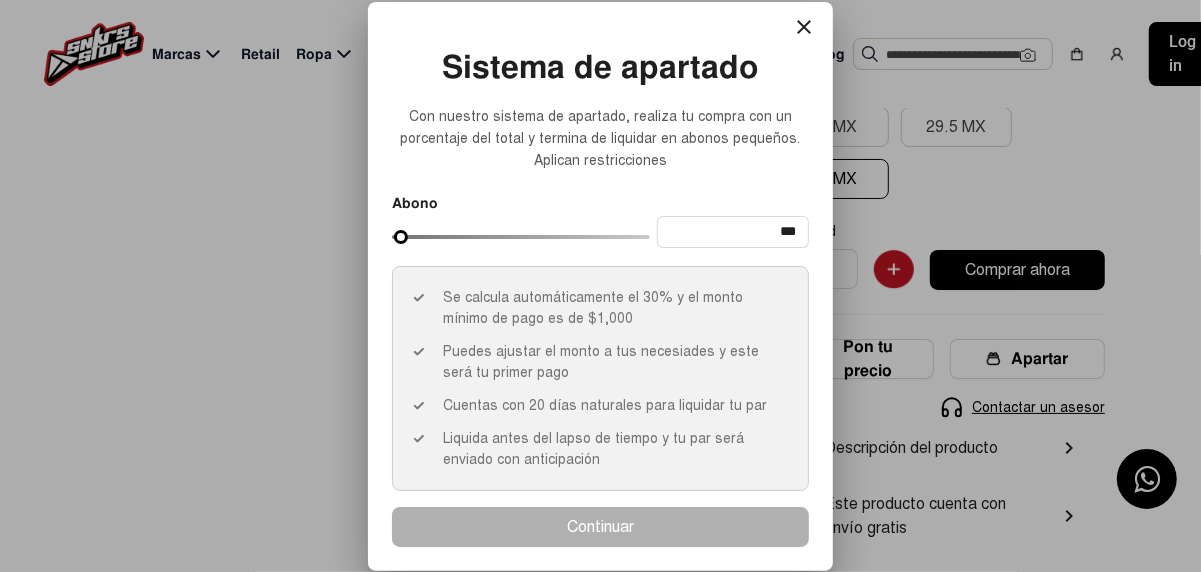 type on "***" 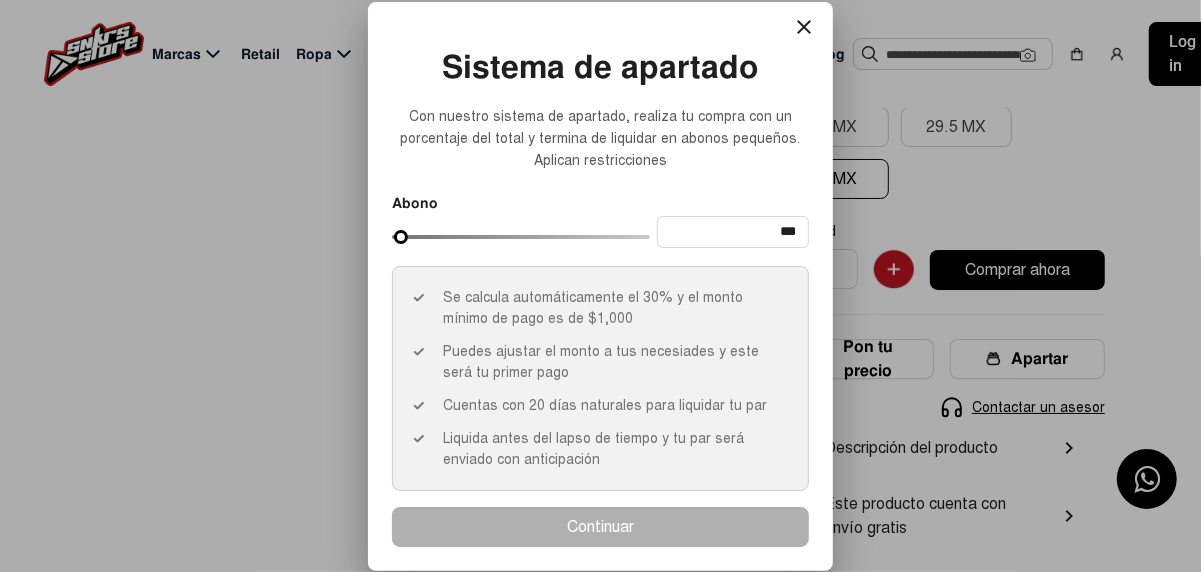 type on "***" 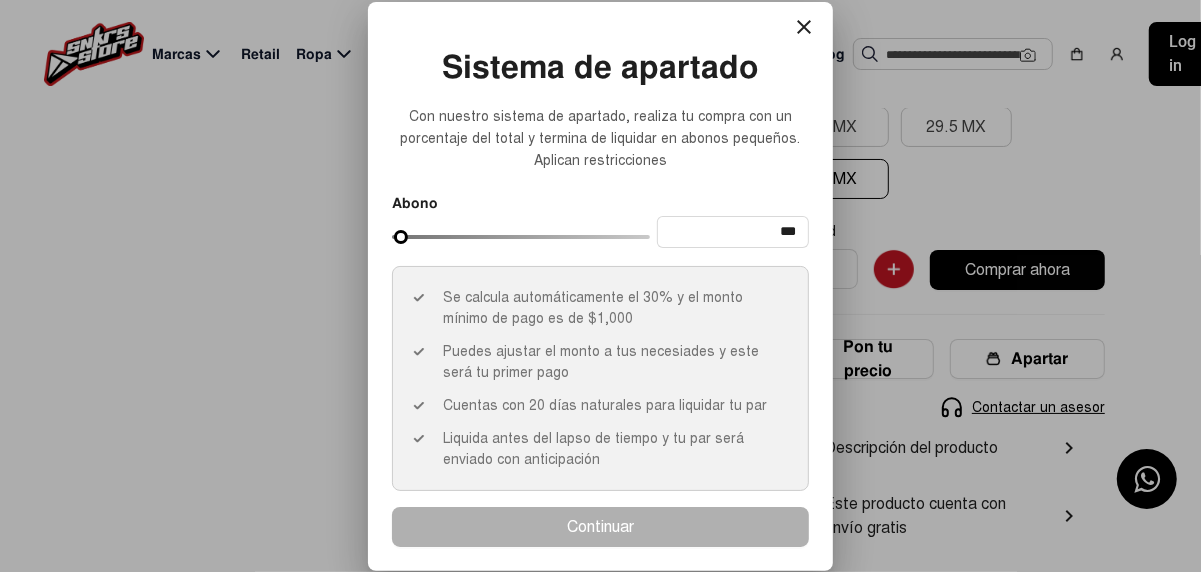 type on "***" 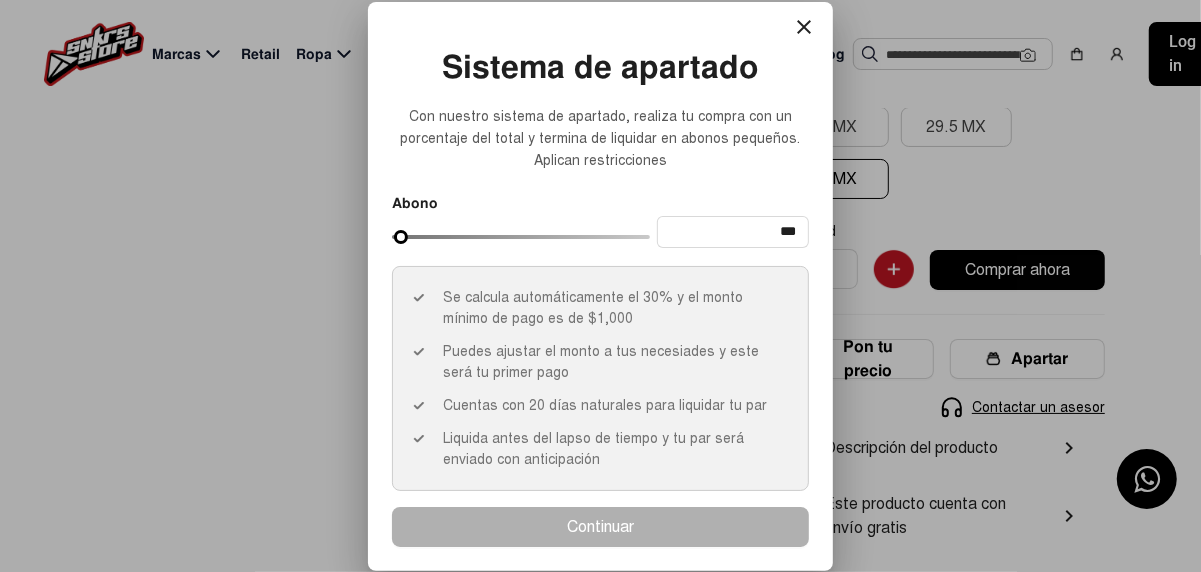 type on "***" 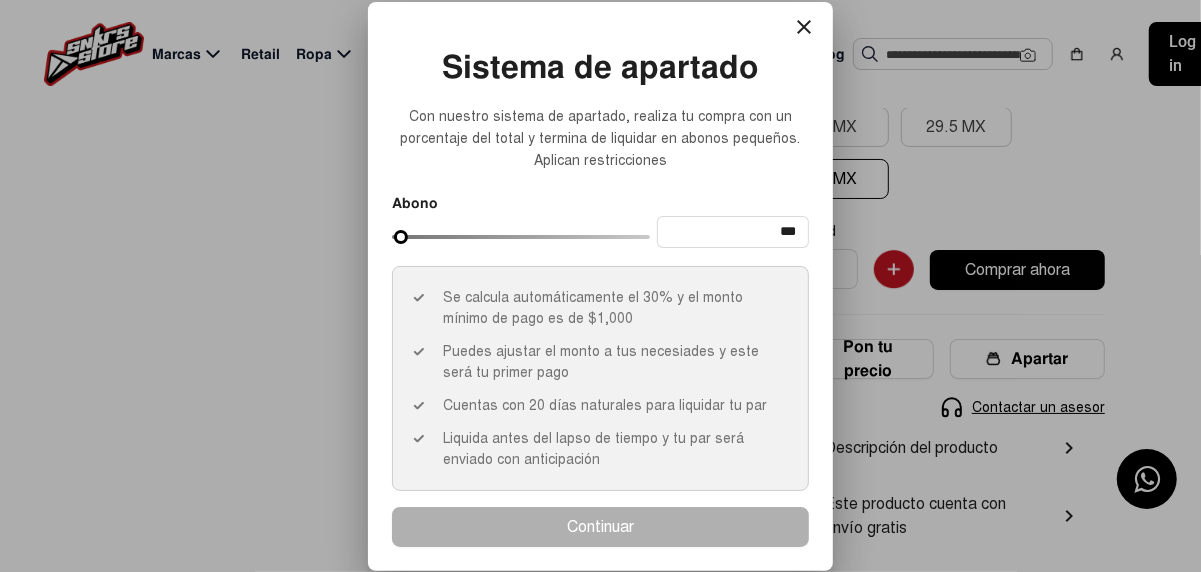 type on "***" 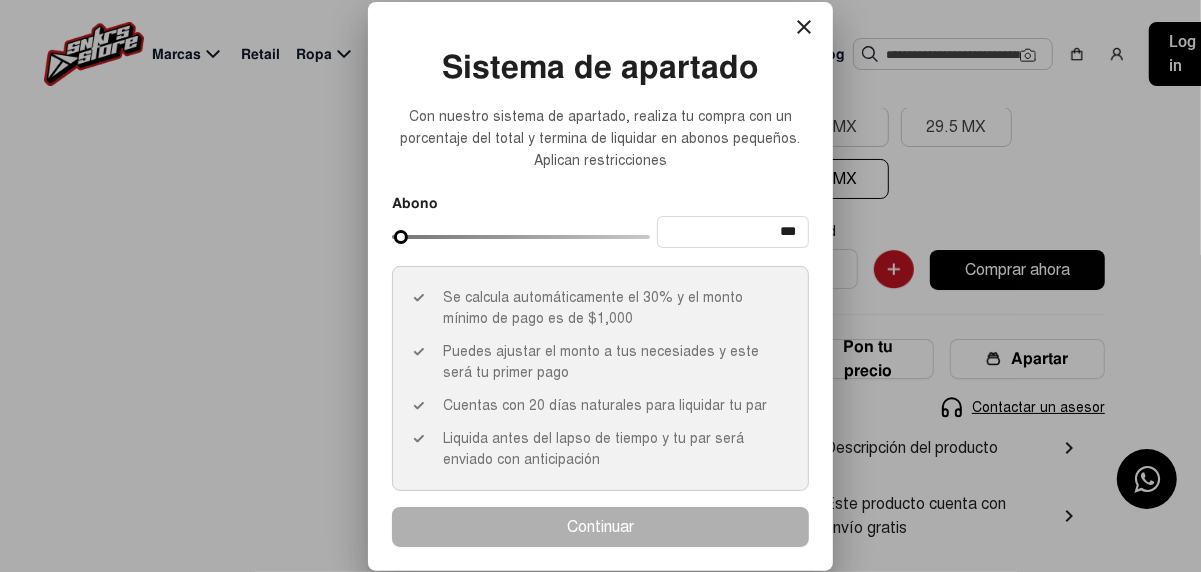 drag, startPoint x: 472, startPoint y: 235, endPoint x: 433, endPoint y: 235, distance: 39 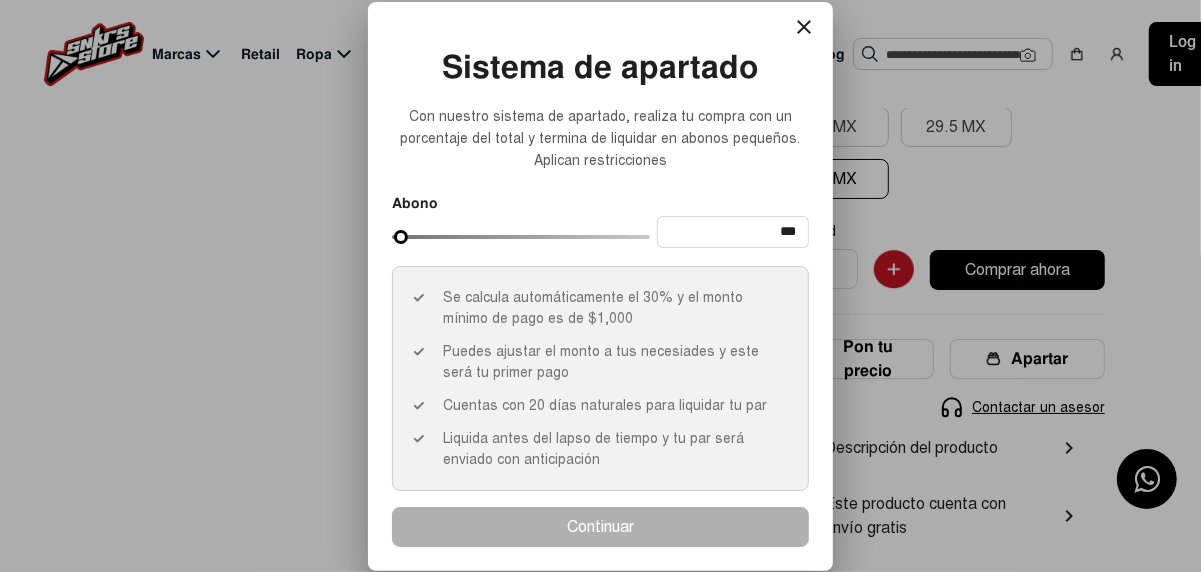 click at bounding box center [521, 237] 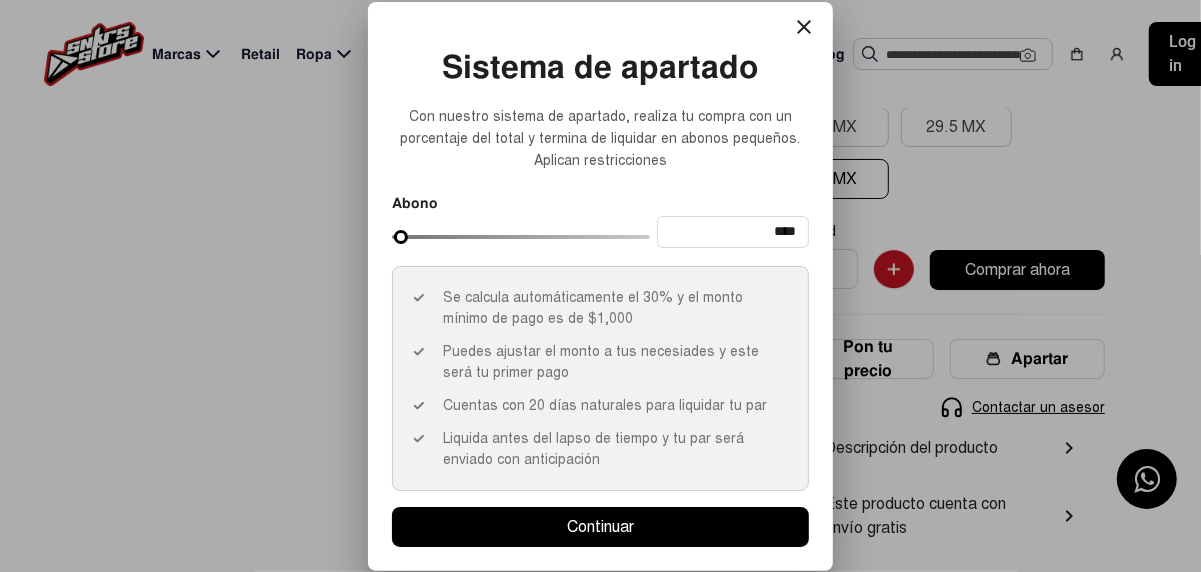 click at bounding box center [521, 237] 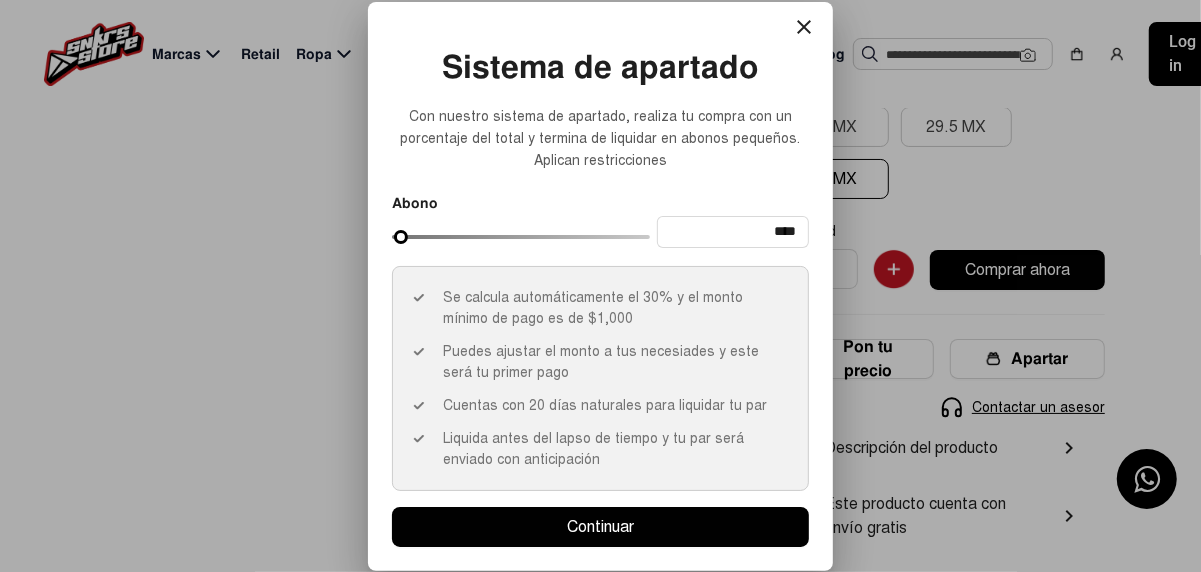 click at bounding box center (521, 237) 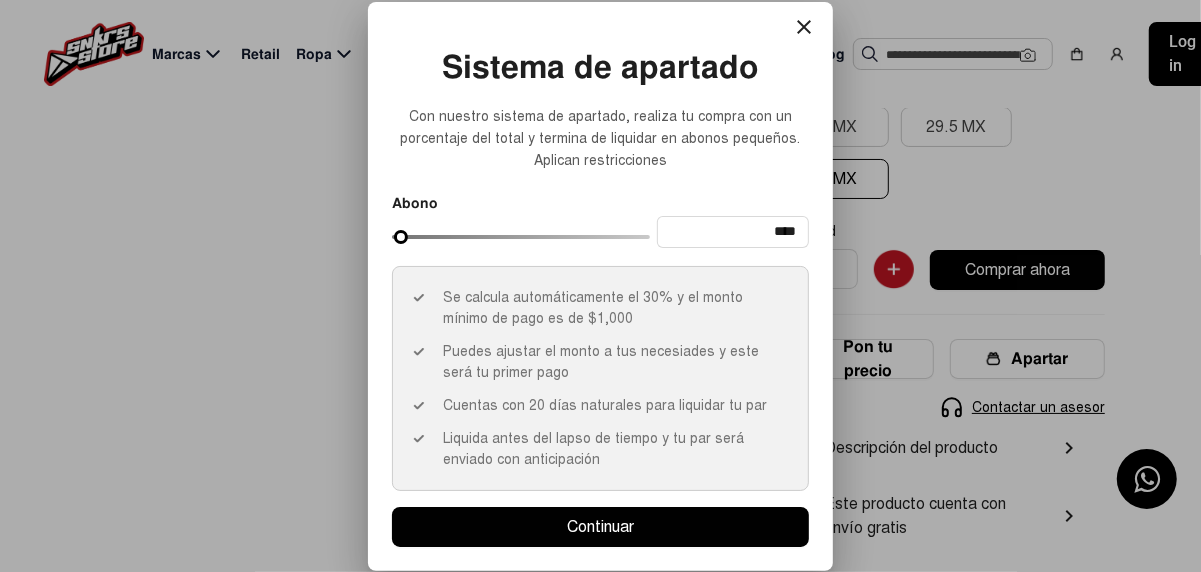 type on "****" 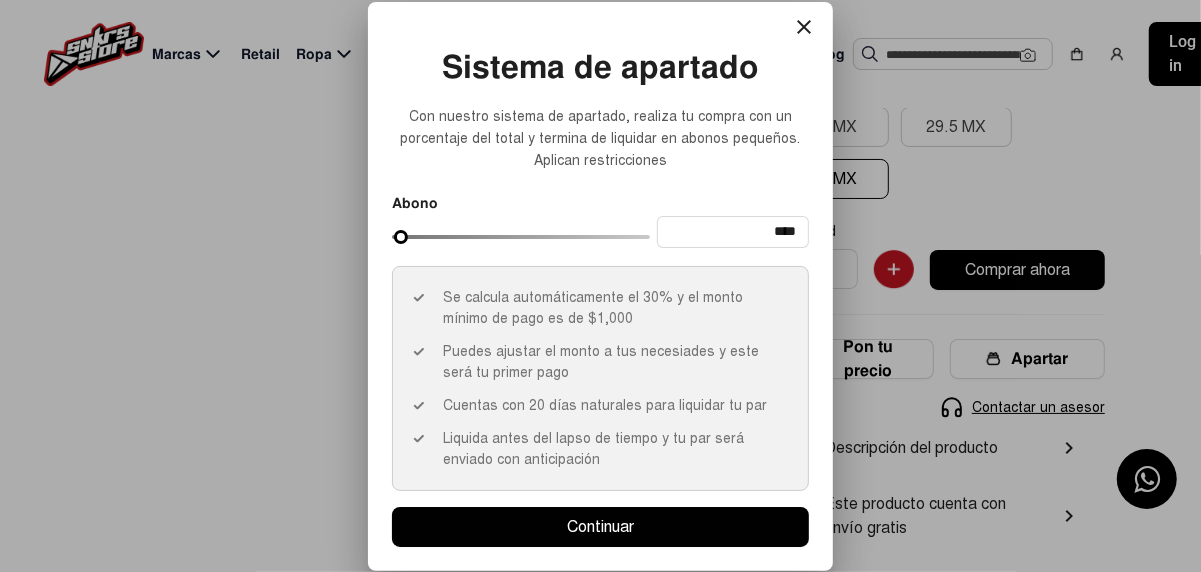 type on "****" 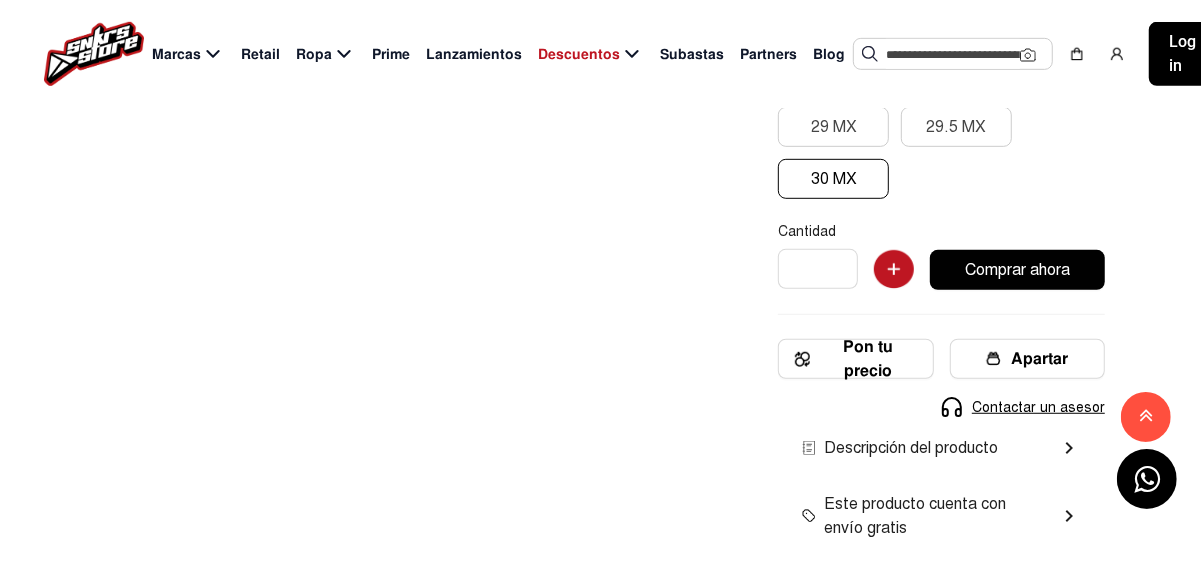 scroll, scrollTop: 0, scrollLeft: 0, axis: both 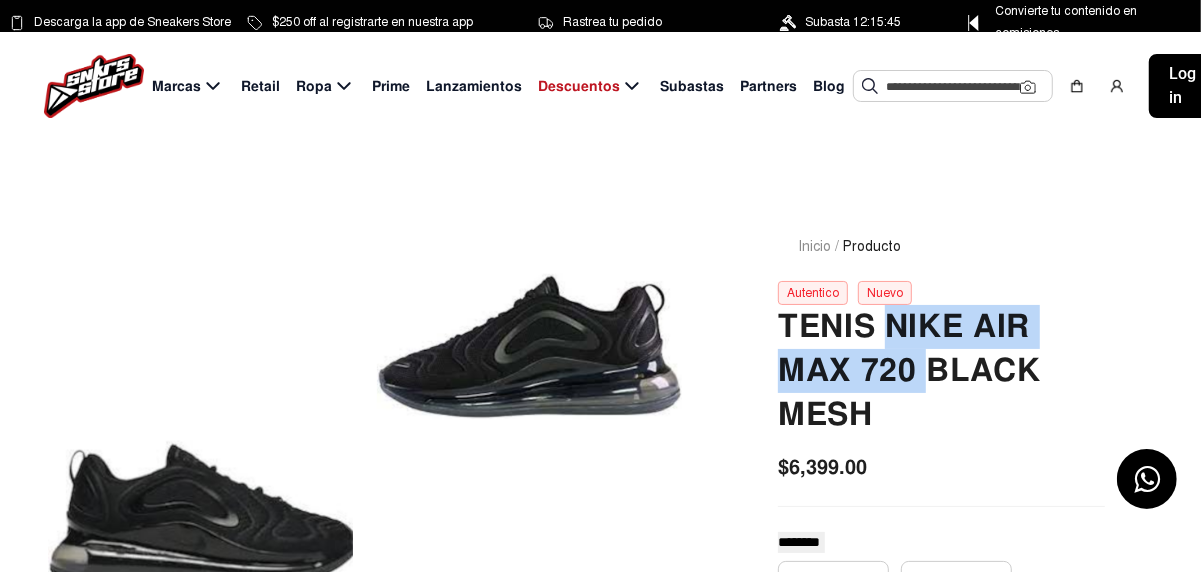 drag, startPoint x: 886, startPoint y: 329, endPoint x: 922, endPoint y: 373, distance: 56.85068 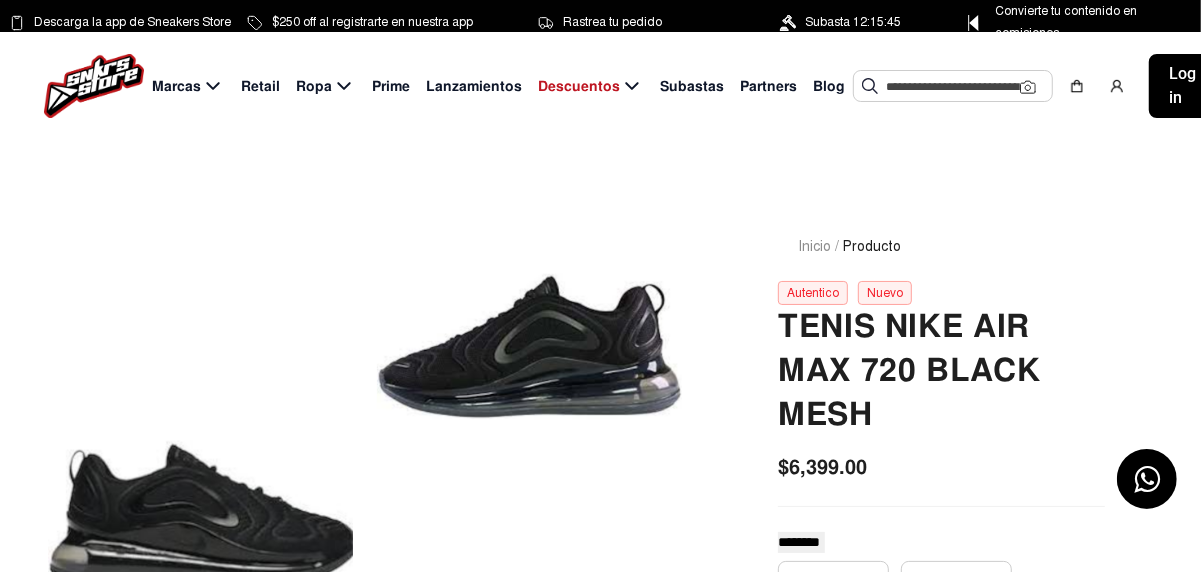 drag, startPoint x: 909, startPoint y: 373, endPoint x: 960, endPoint y: 150, distance: 228.7575 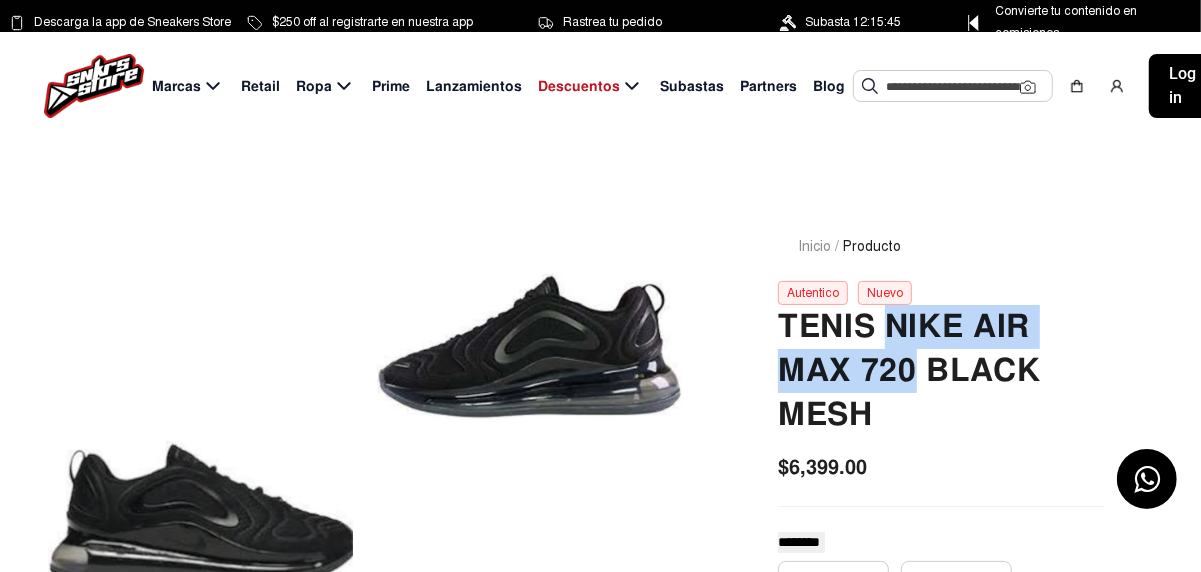 drag, startPoint x: 887, startPoint y: 323, endPoint x: 912, endPoint y: 365, distance: 48.8774 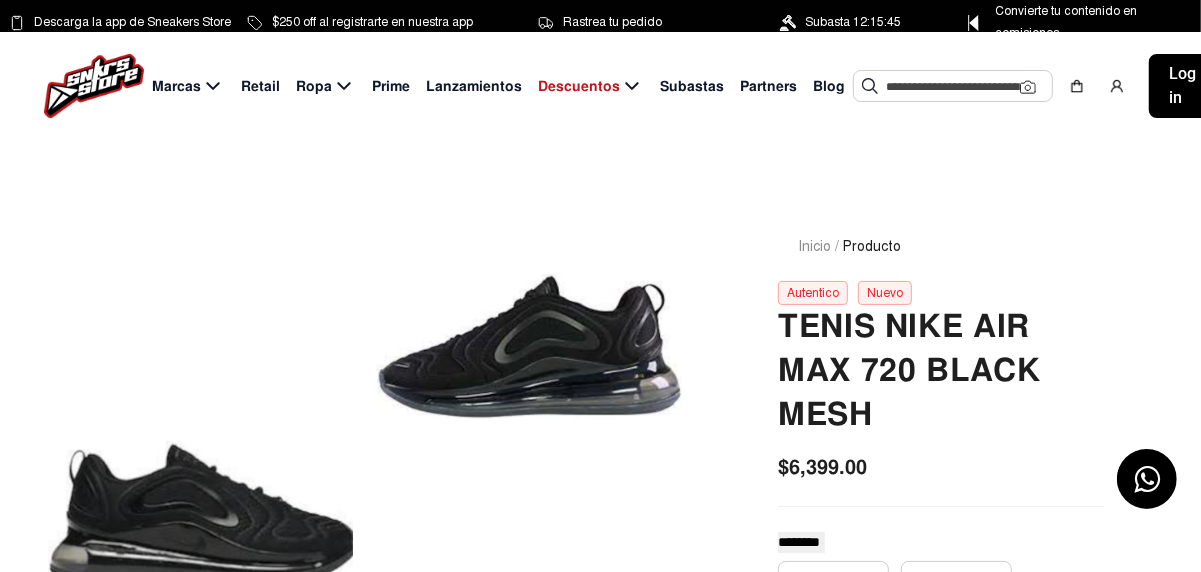 click 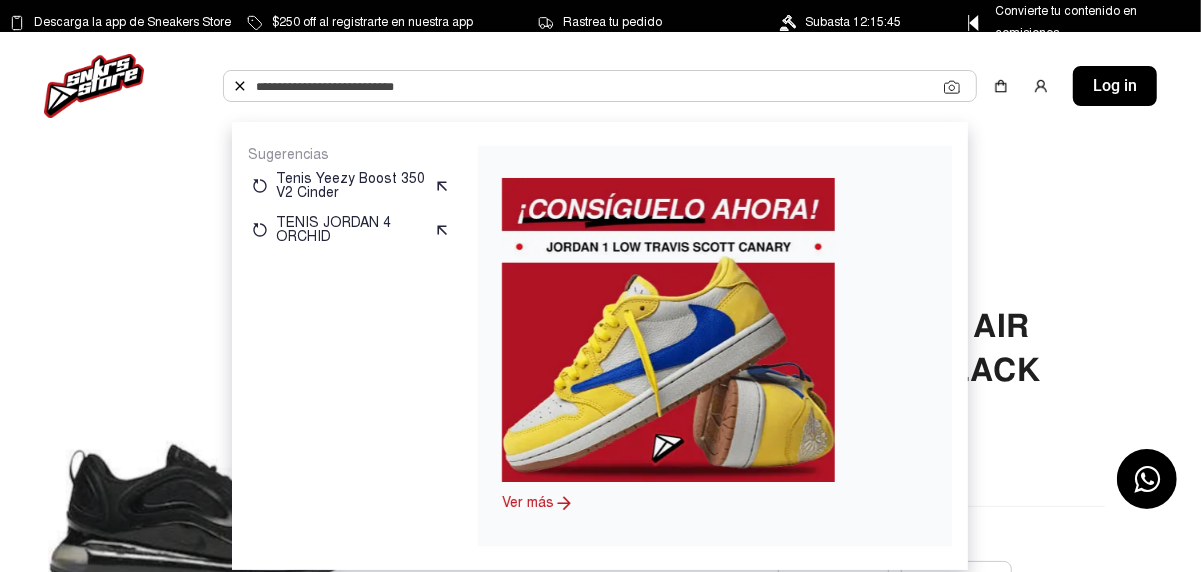 paste on "**********" 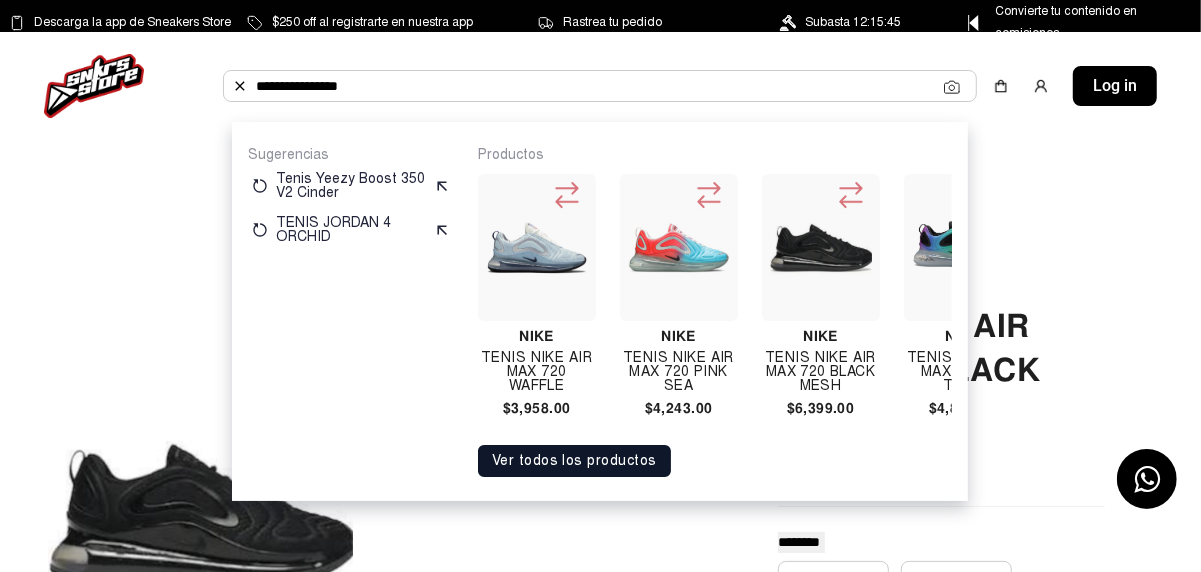 click on "Ver todos los productos" 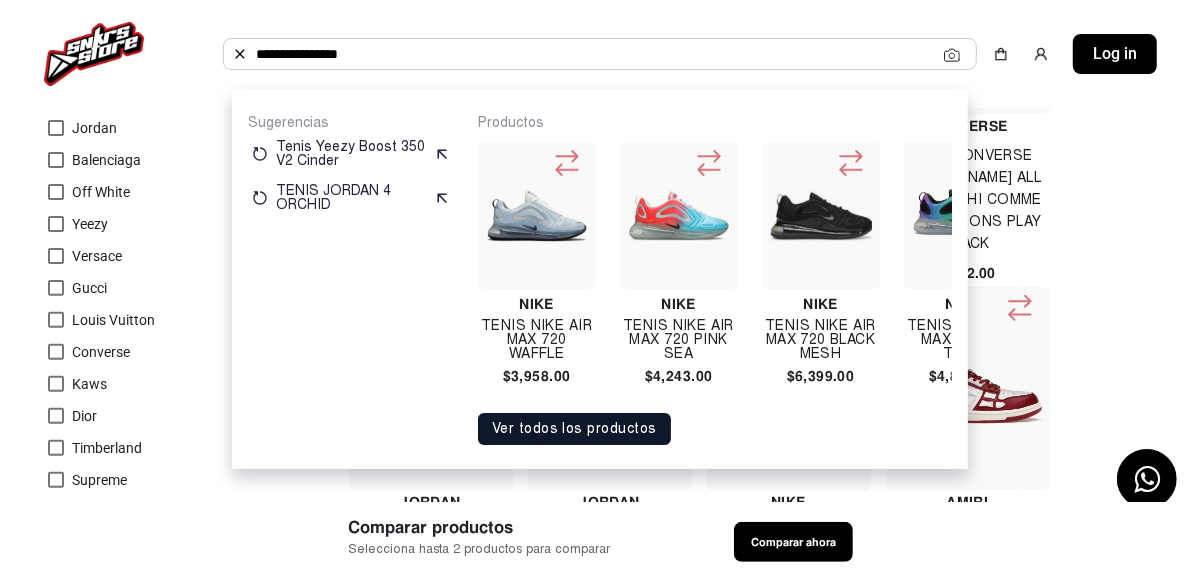 scroll, scrollTop: 0, scrollLeft: 0, axis: both 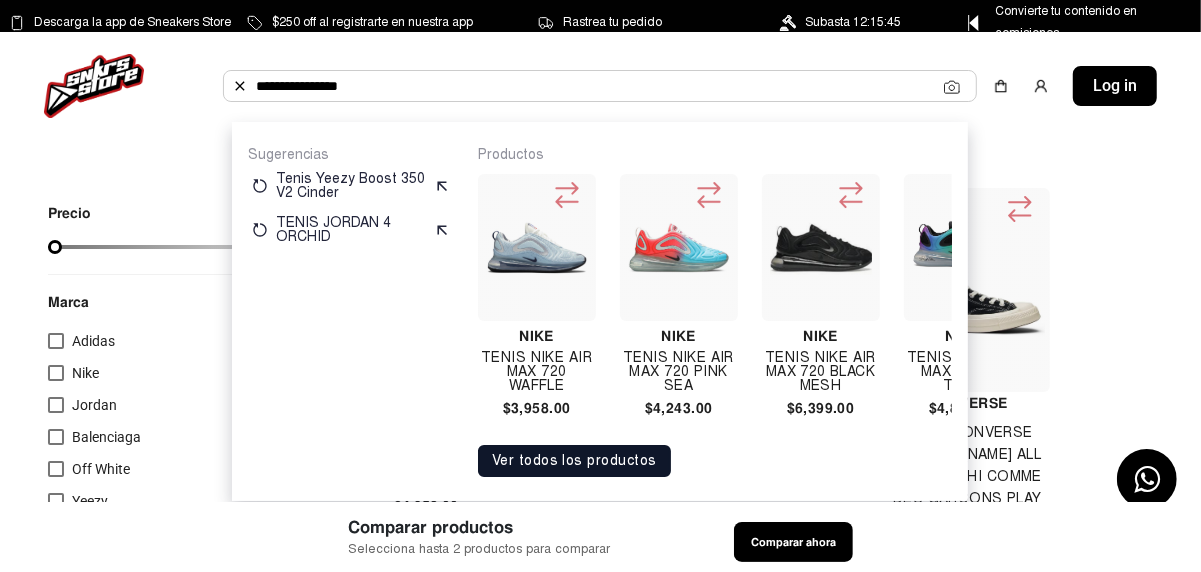 click on "**********" 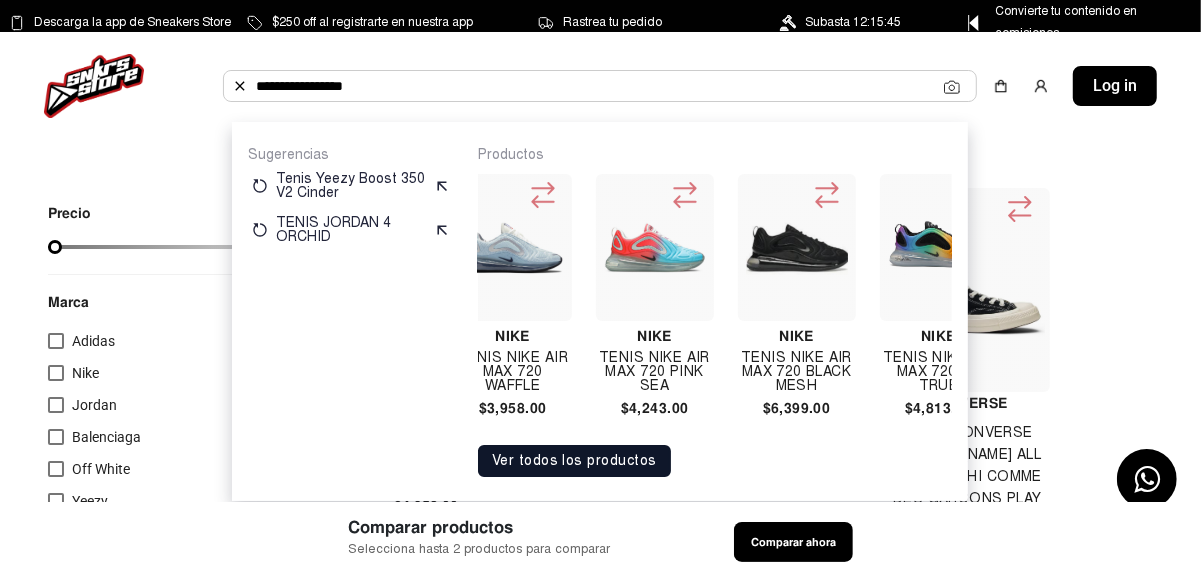 scroll, scrollTop: 0, scrollLeft: 68, axis: horizontal 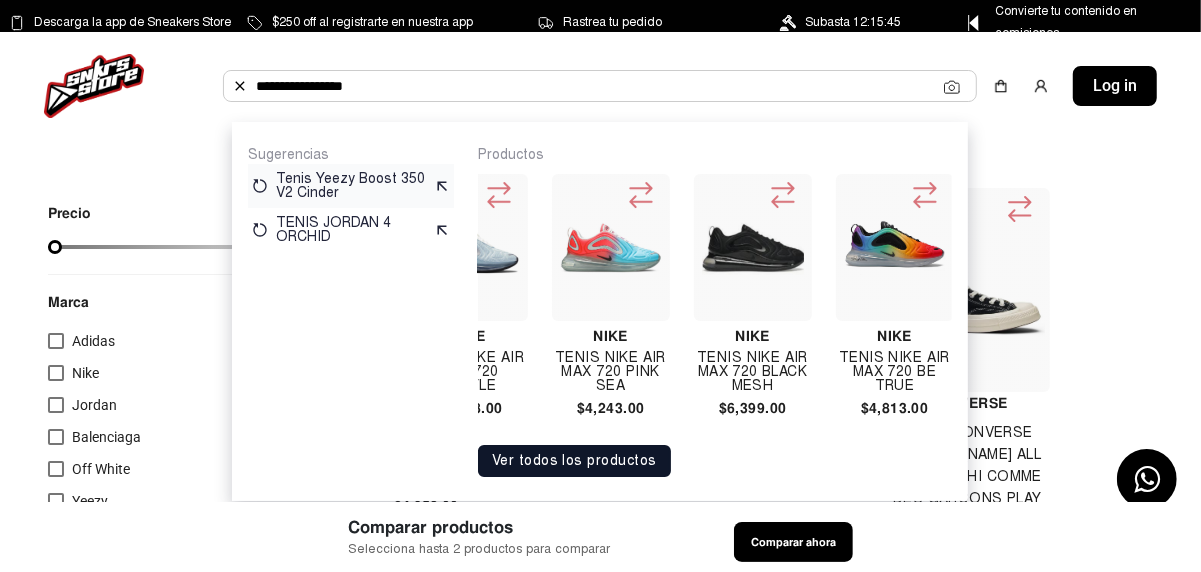 click on "Tenis Yeezy Boost 350 V2 Cinder" 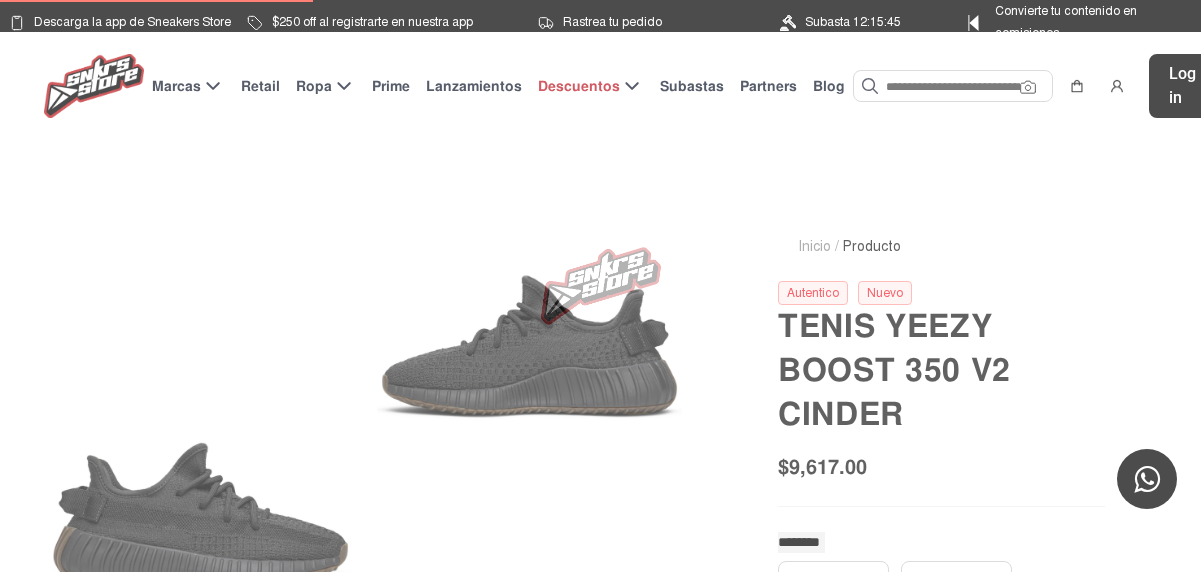 scroll, scrollTop: 0, scrollLeft: 0, axis: both 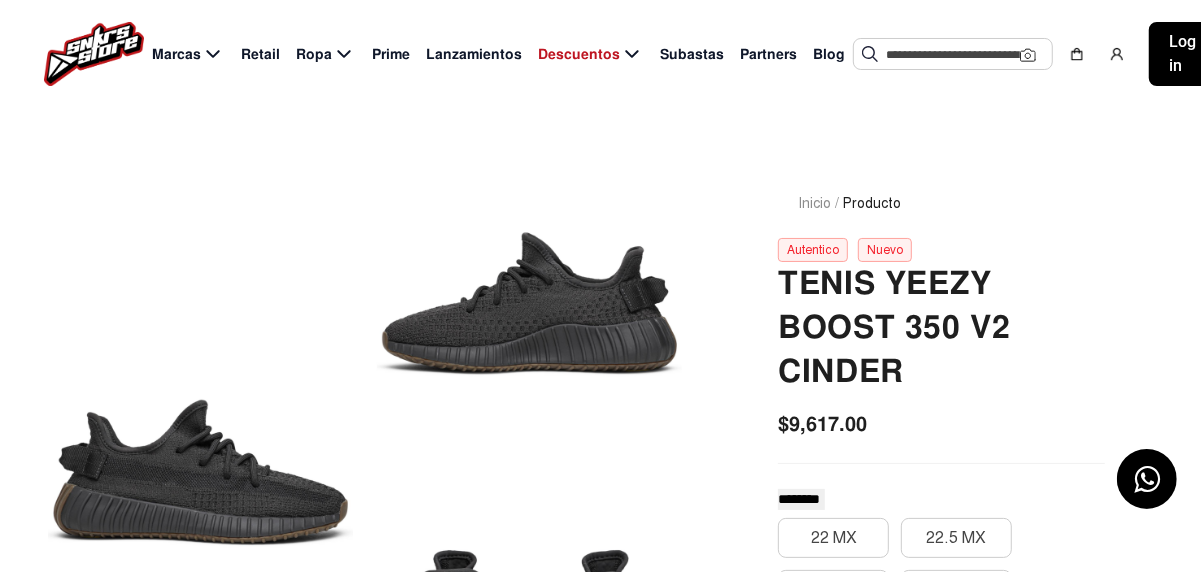 click 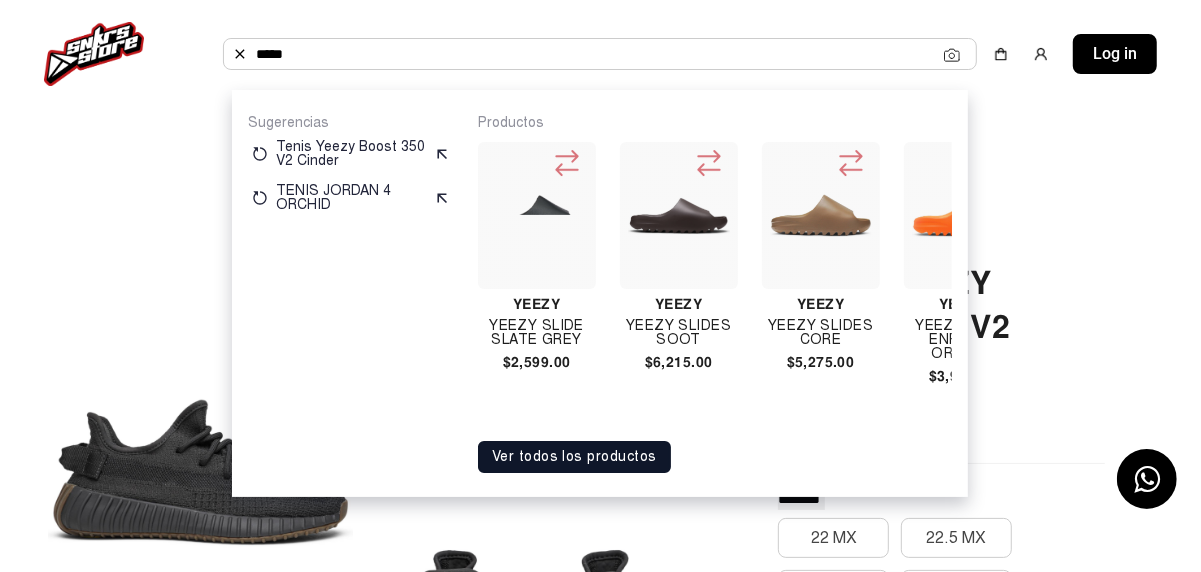 type on "*****" 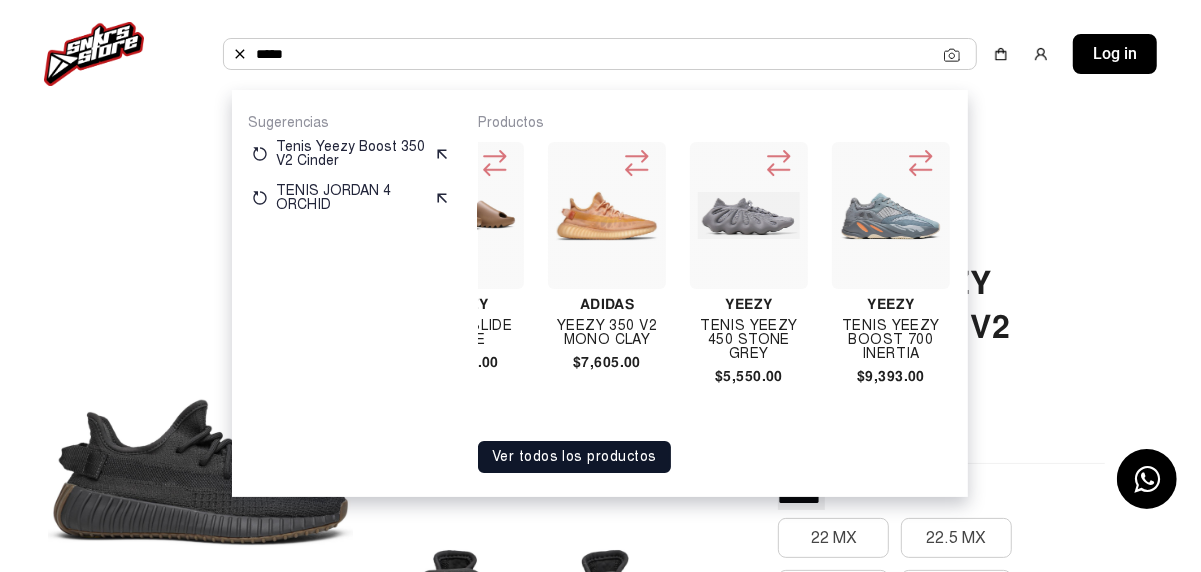 scroll, scrollTop: 0, scrollLeft: 810, axis: horizontal 